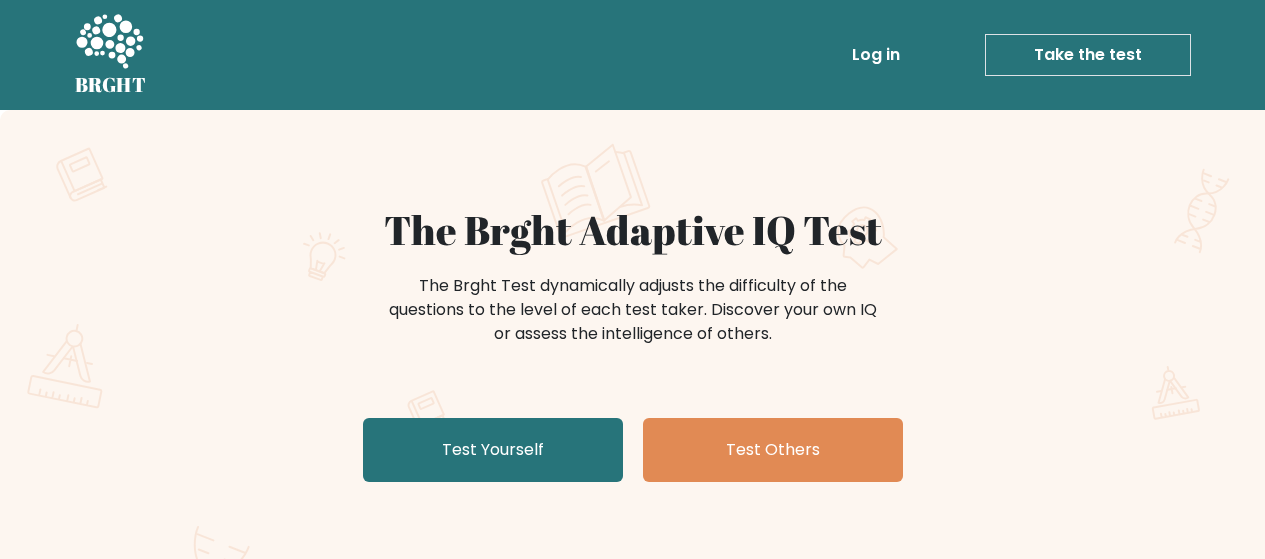 scroll, scrollTop: 0, scrollLeft: 0, axis: both 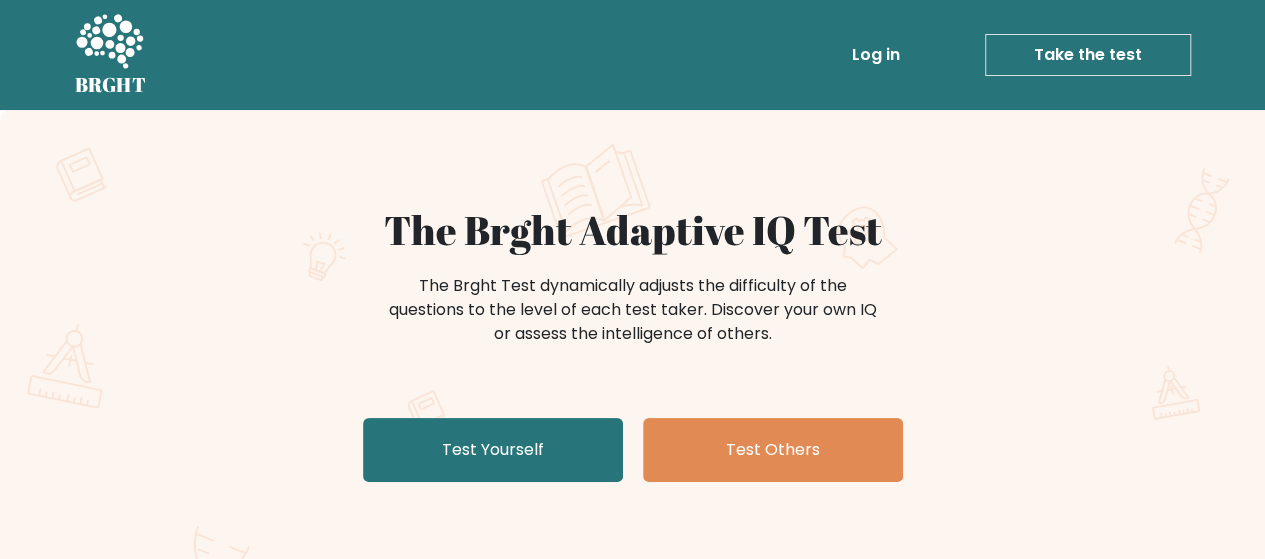 click on "Take the test" at bounding box center (1088, 55) 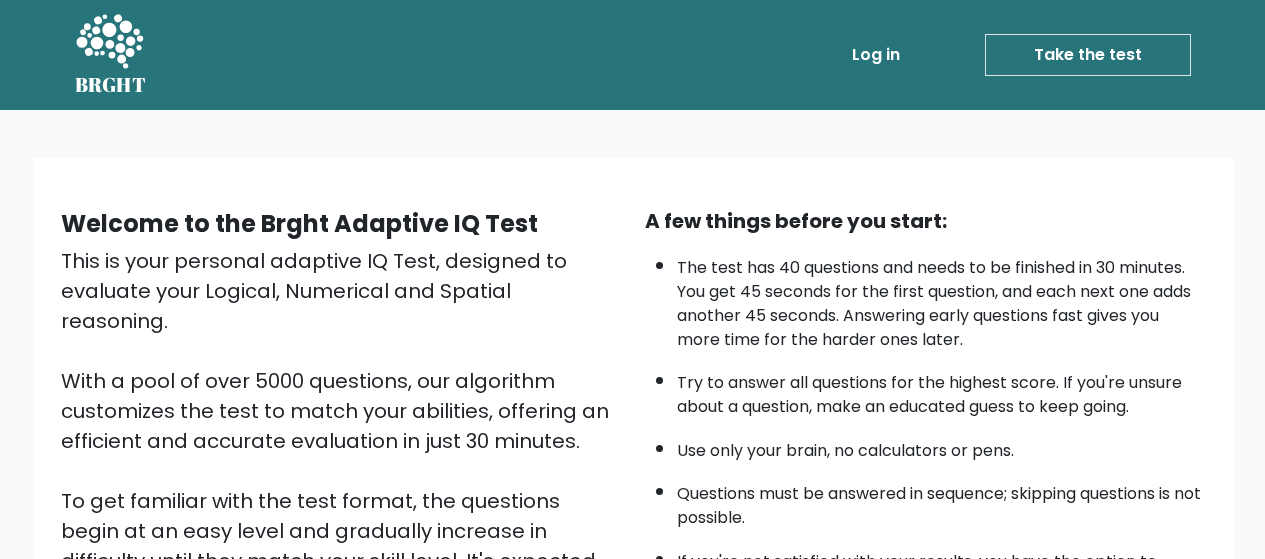 scroll, scrollTop: 356, scrollLeft: 0, axis: vertical 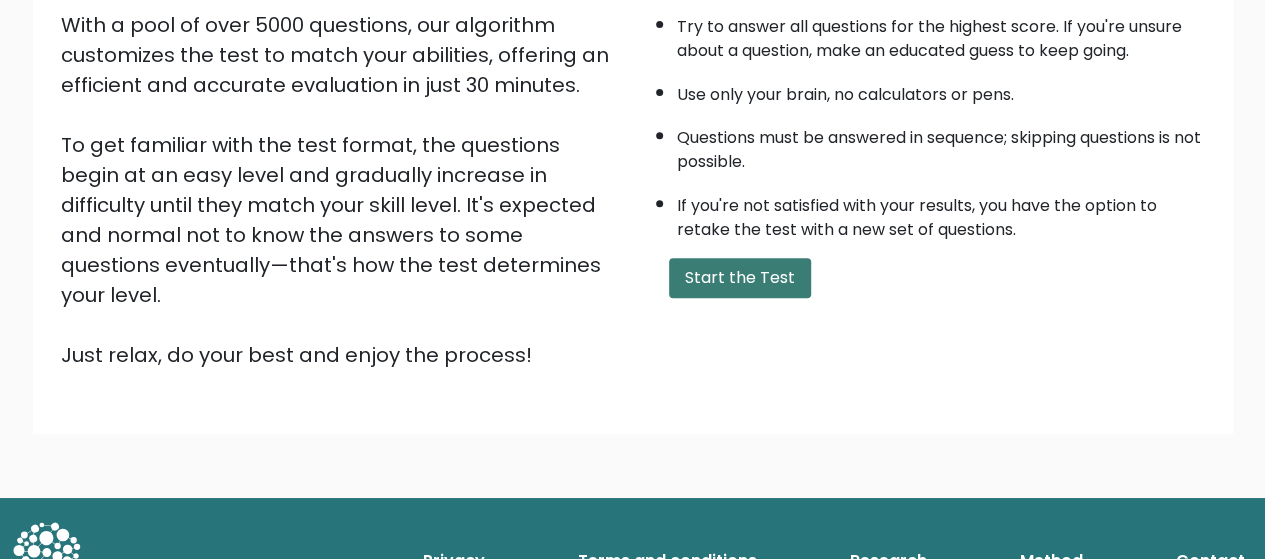 click on "Start the Test" at bounding box center (740, 278) 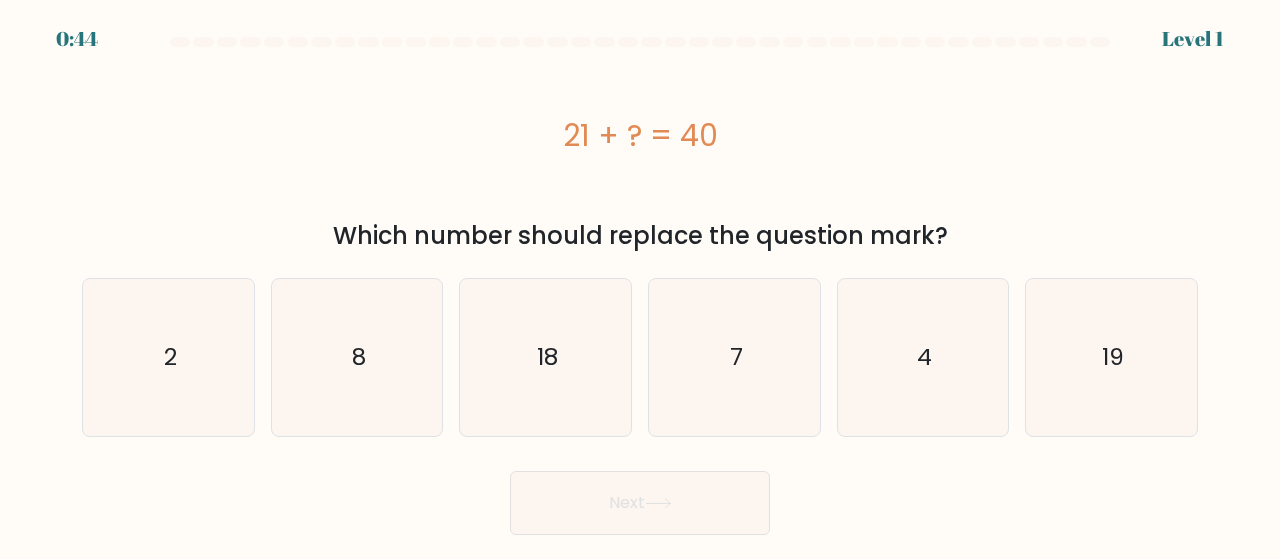 scroll, scrollTop: 0, scrollLeft: 0, axis: both 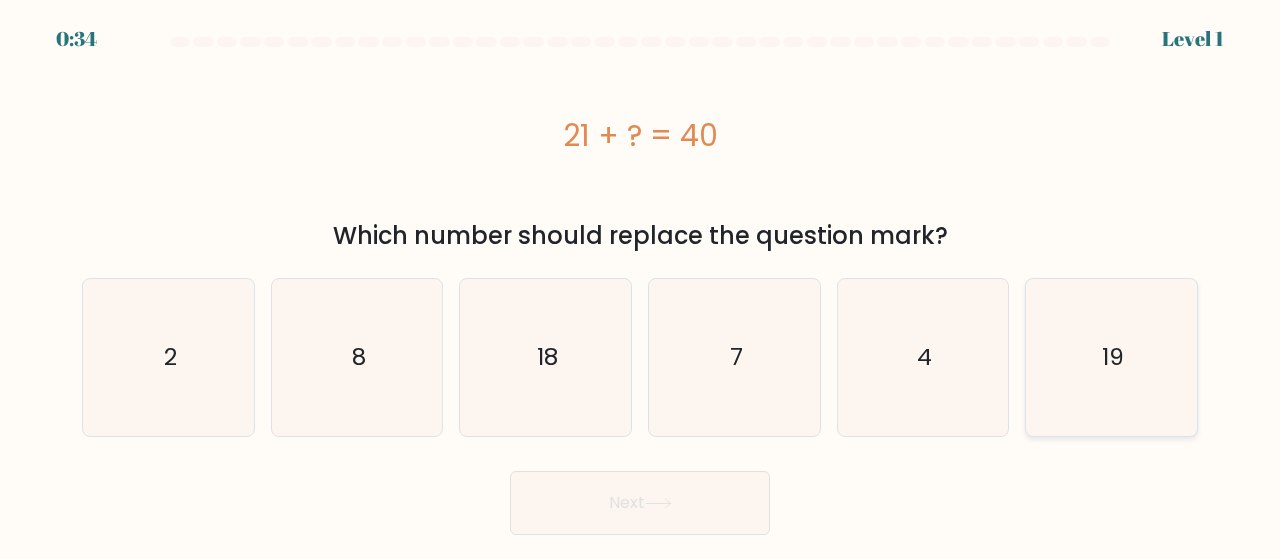 click on "19" 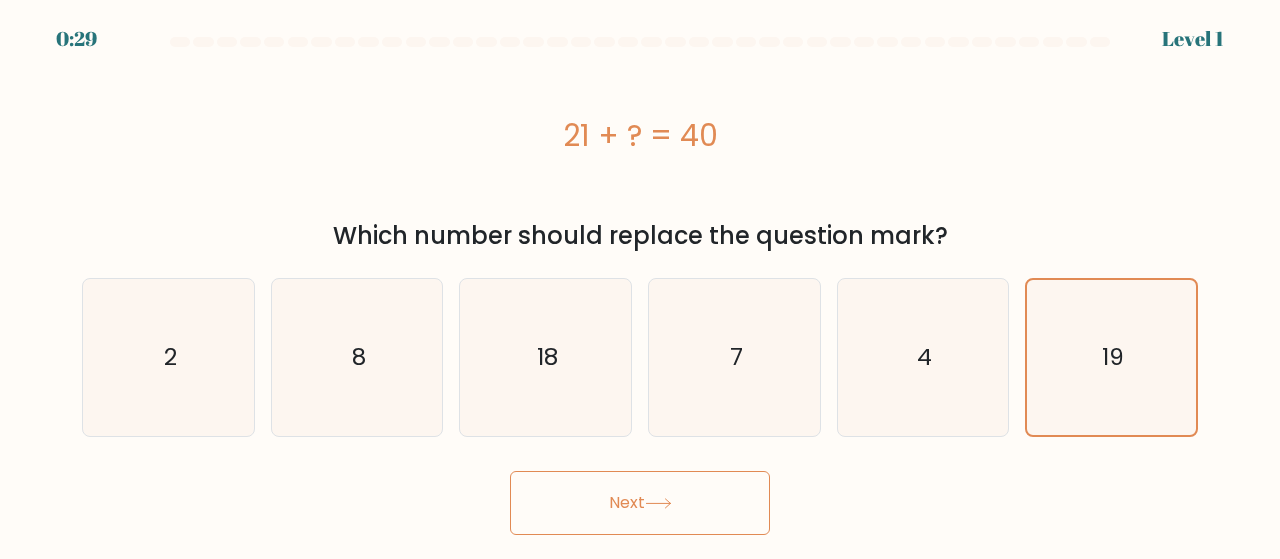 click on "Next" at bounding box center [640, 503] 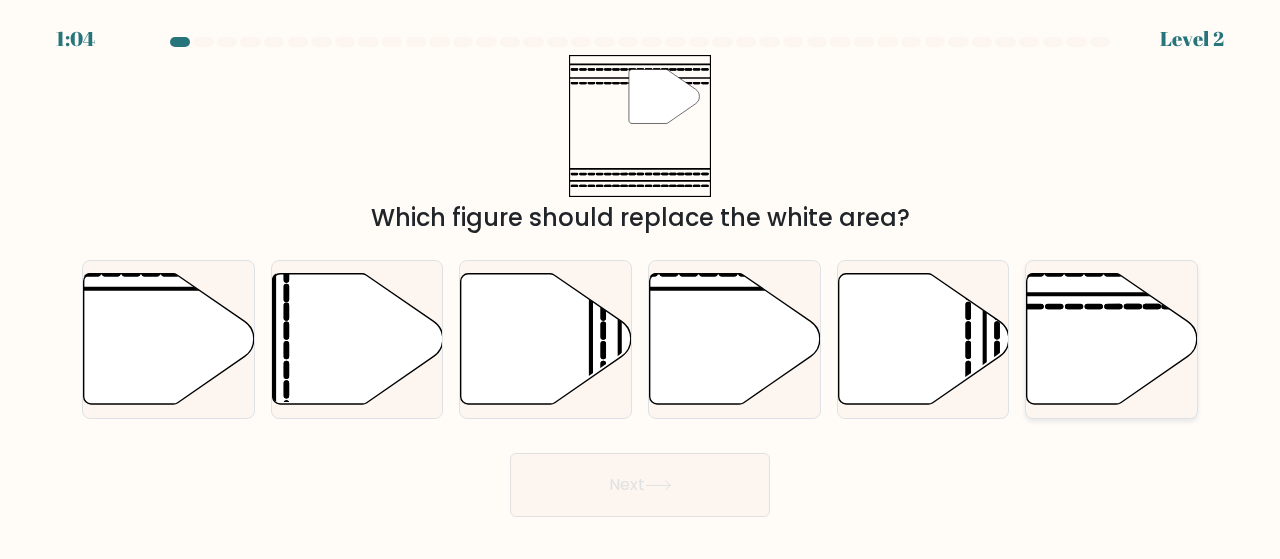 click 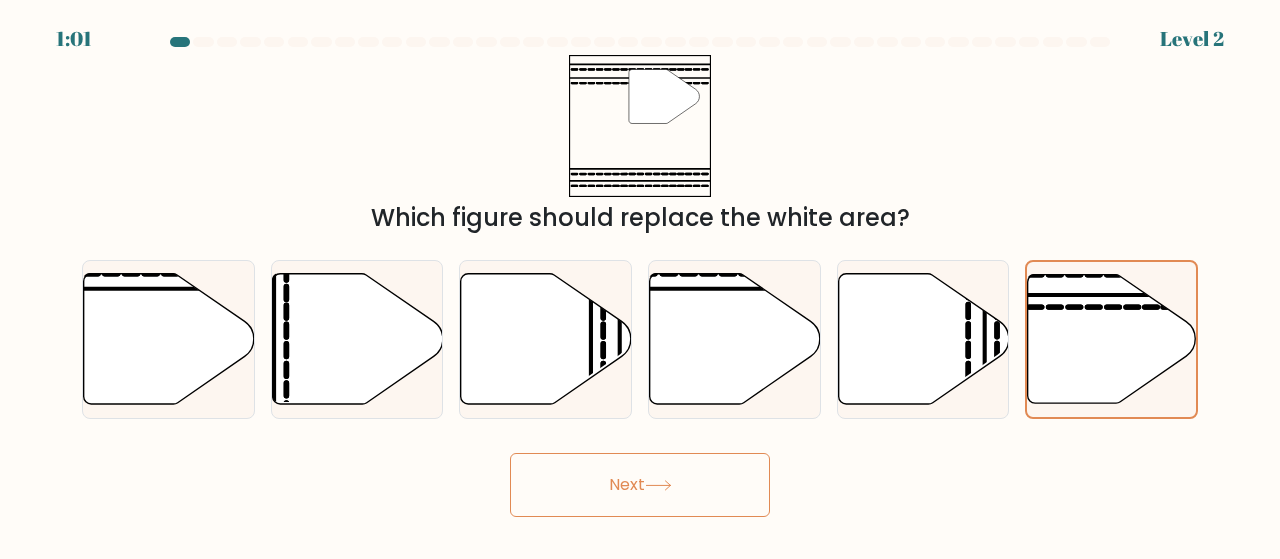 click on "Next" at bounding box center [640, 485] 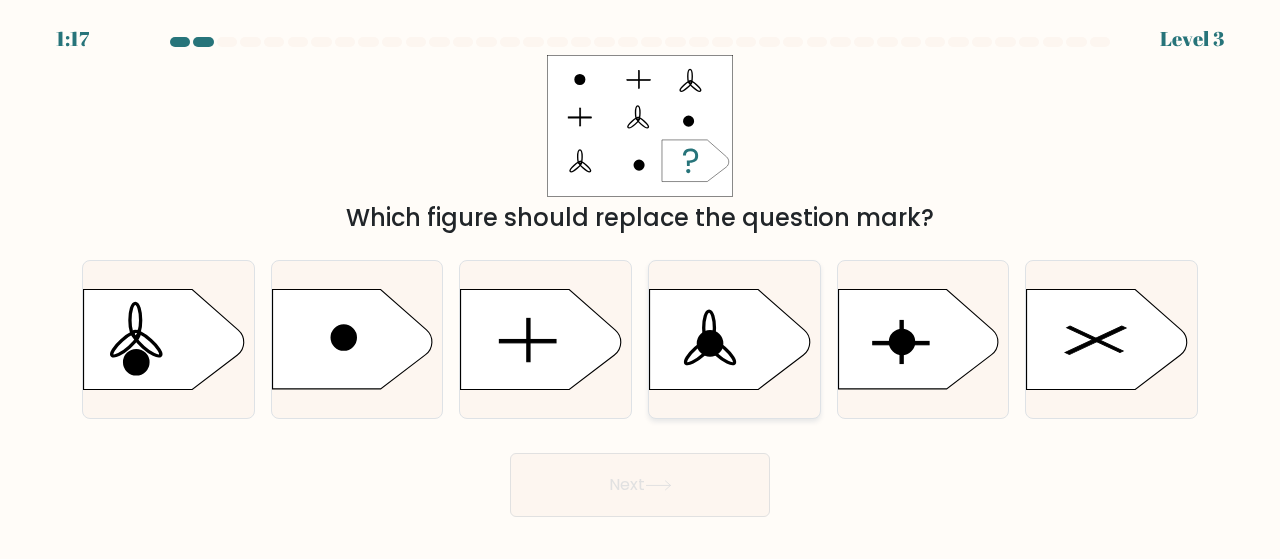 click 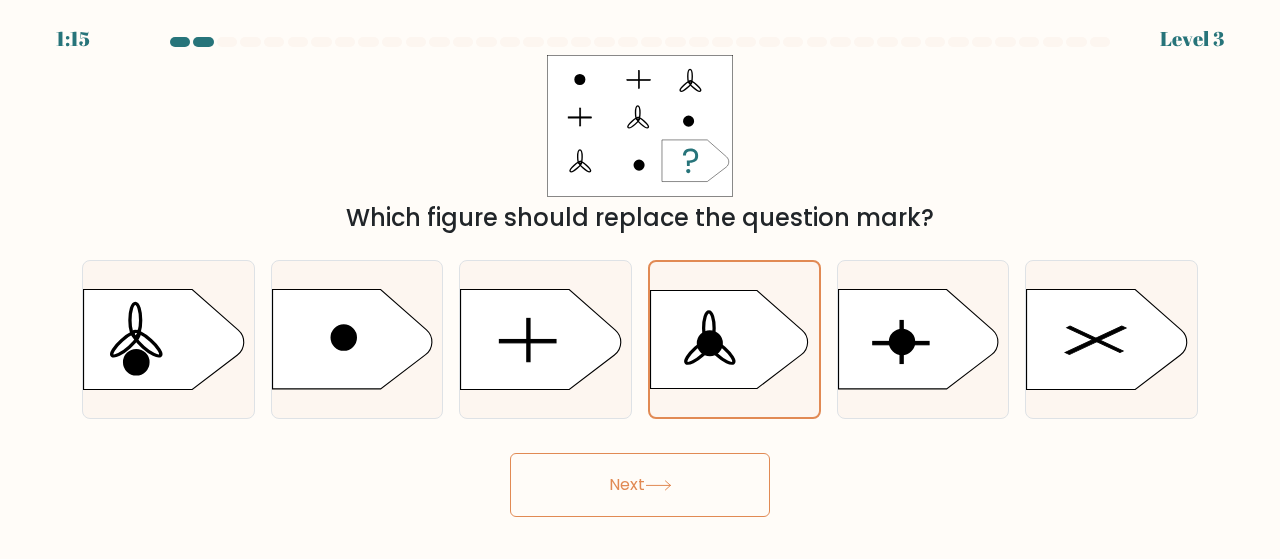 click on "Next" at bounding box center [640, 485] 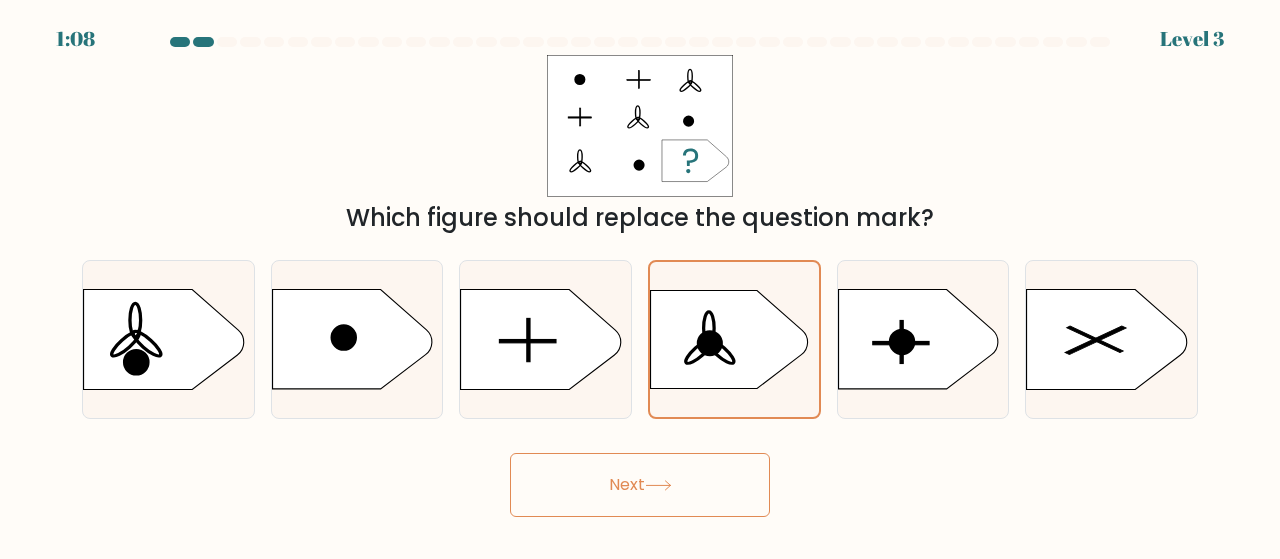 click on "Next" at bounding box center (640, 485) 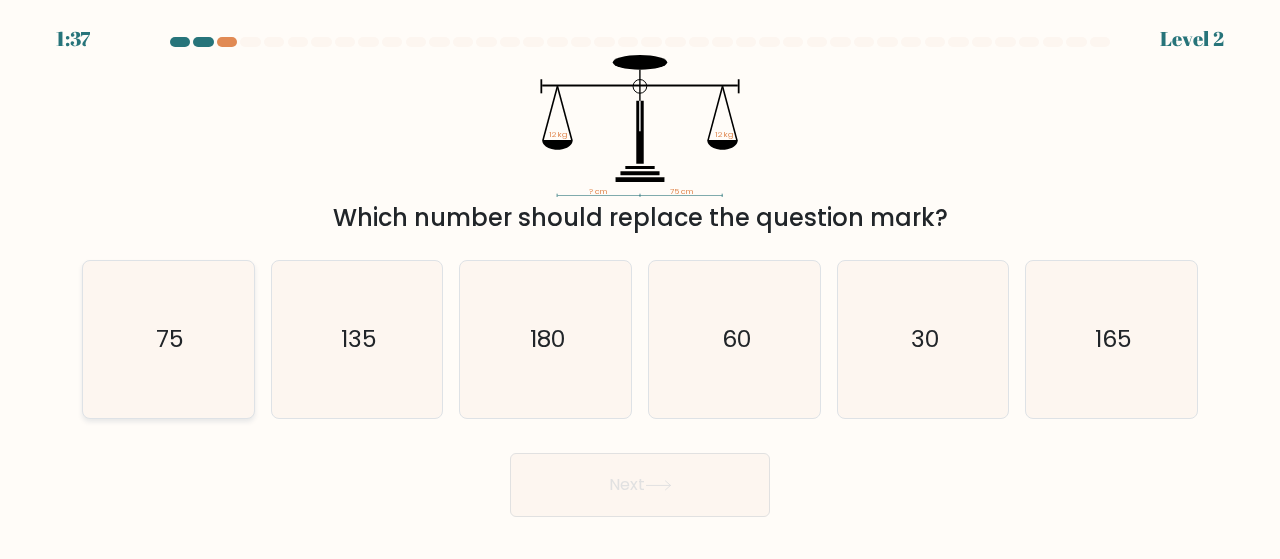 click on "75" 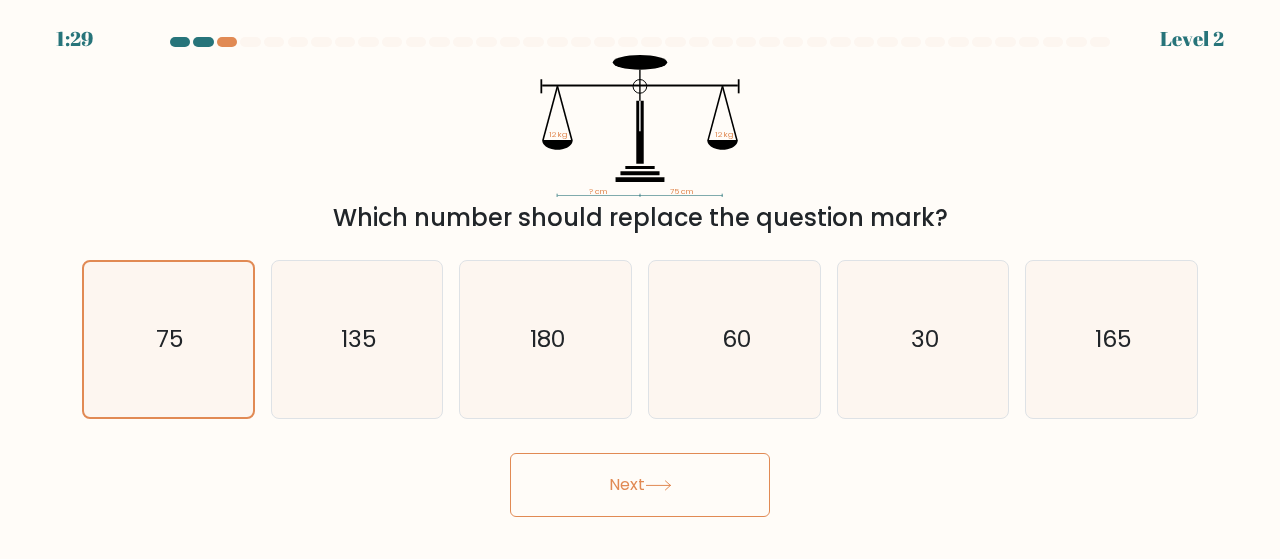 click on "Next" at bounding box center (640, 485) 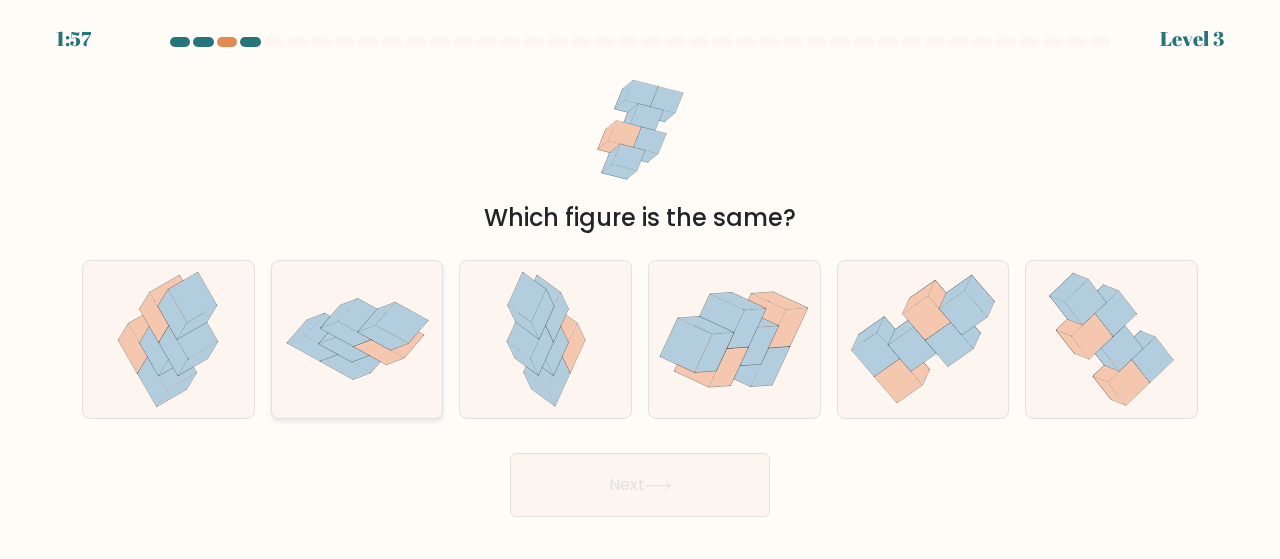 click 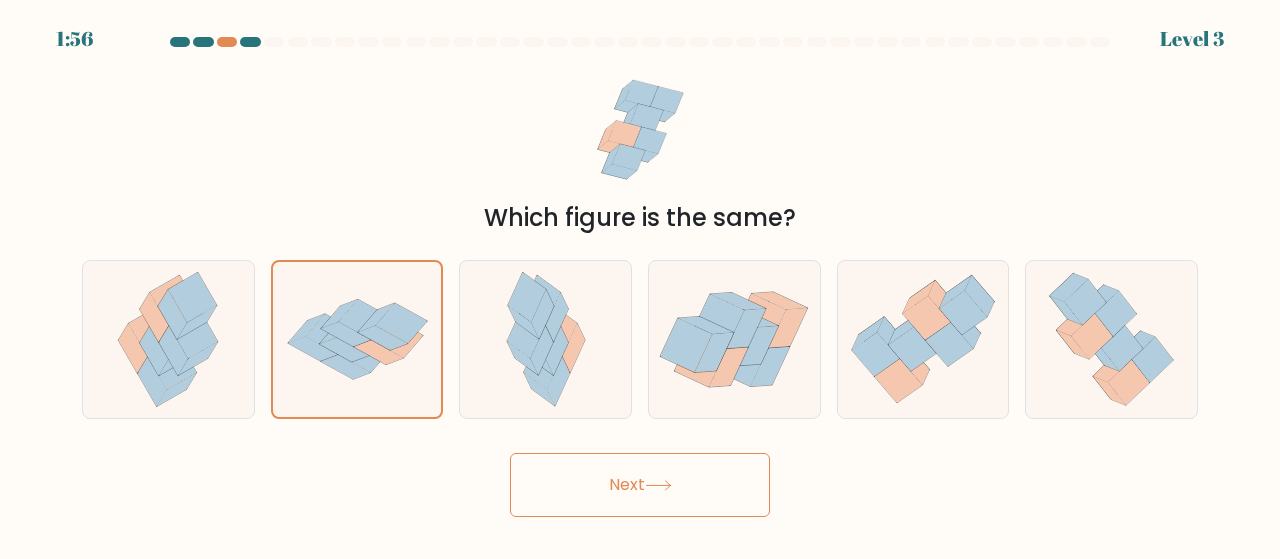 click on "Next" at bounding box center [640, 485] 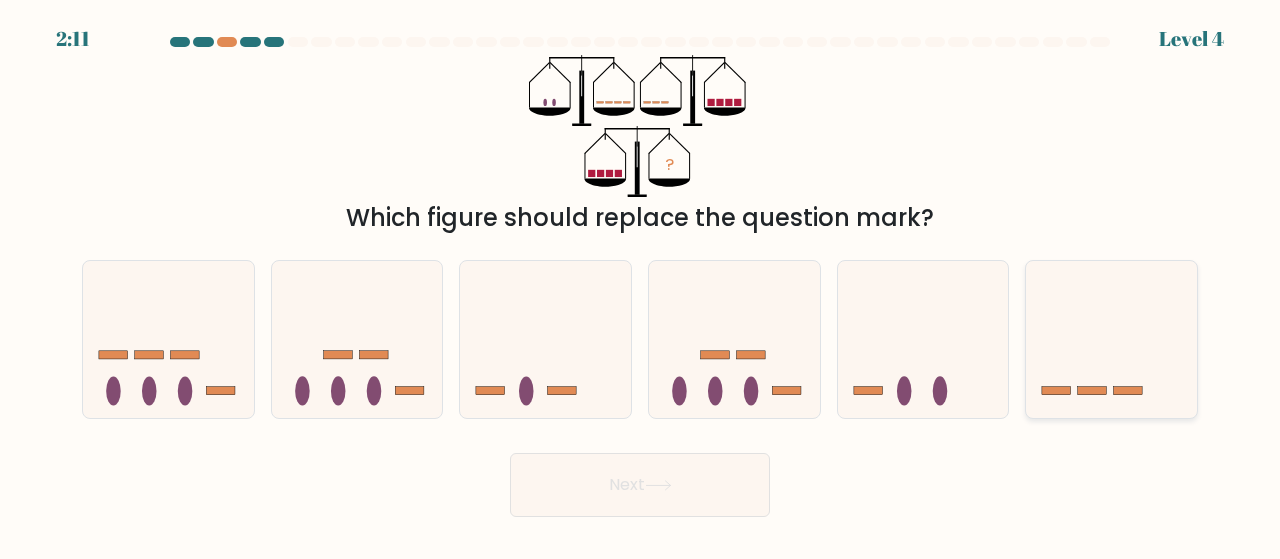 click 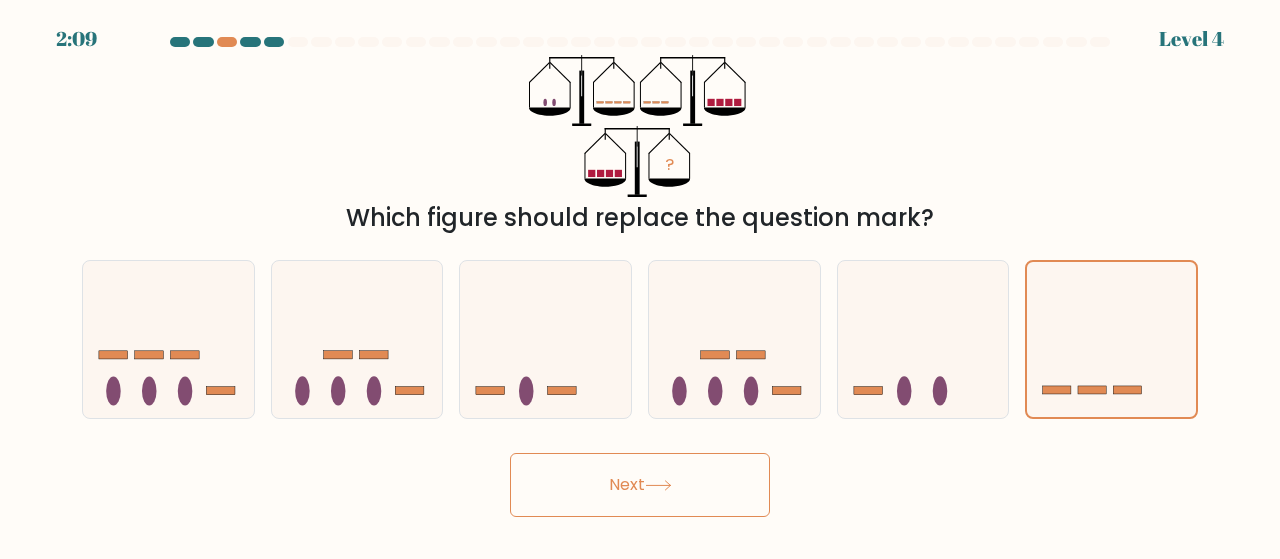 click on "Next" at bounding box center (640, 485) 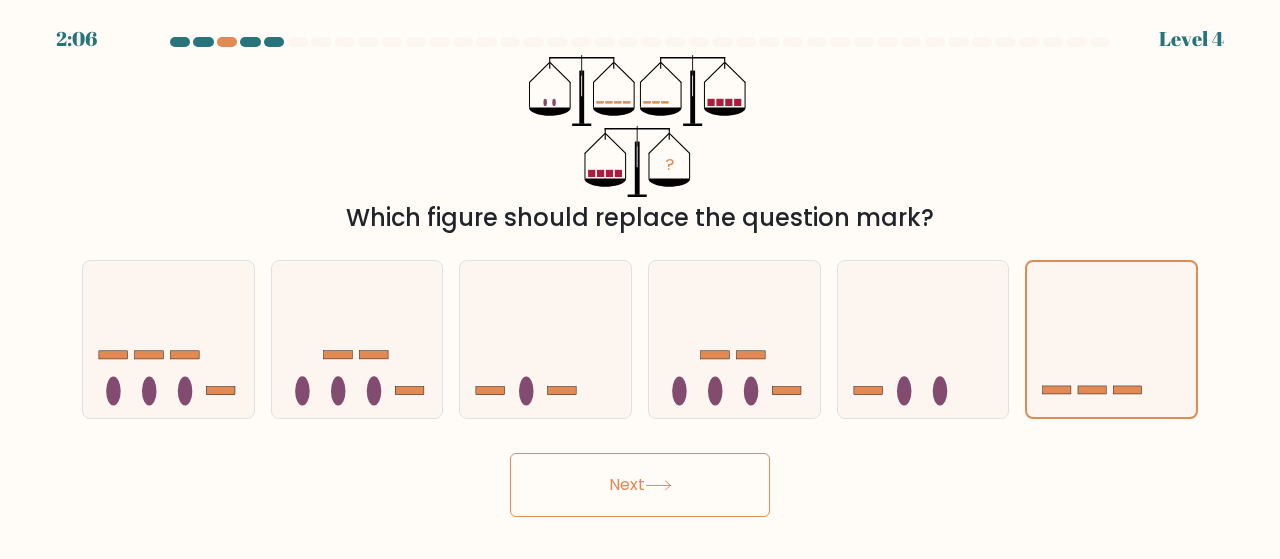 click on "Next" at bounding box center (640, 485) 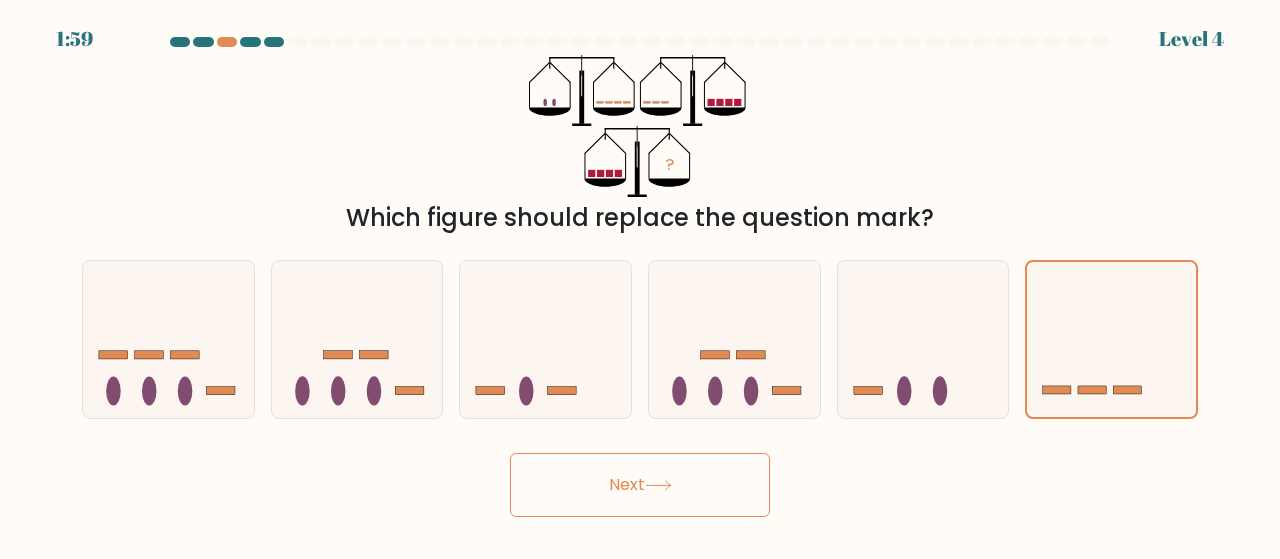 click on "Next" at bounding box center [640, 485] 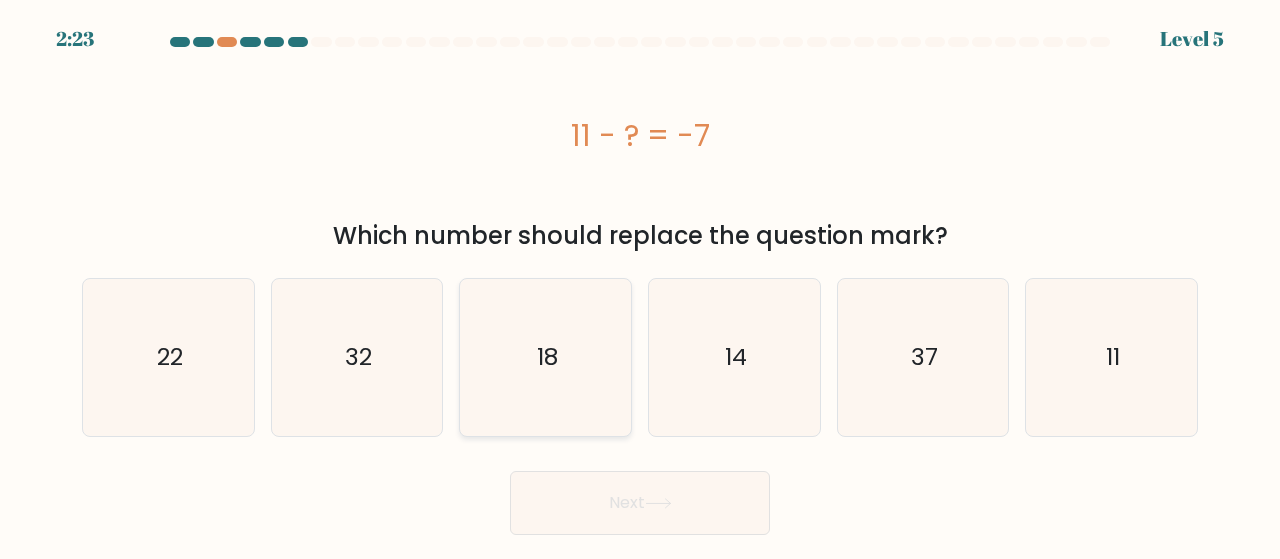 click on "18" 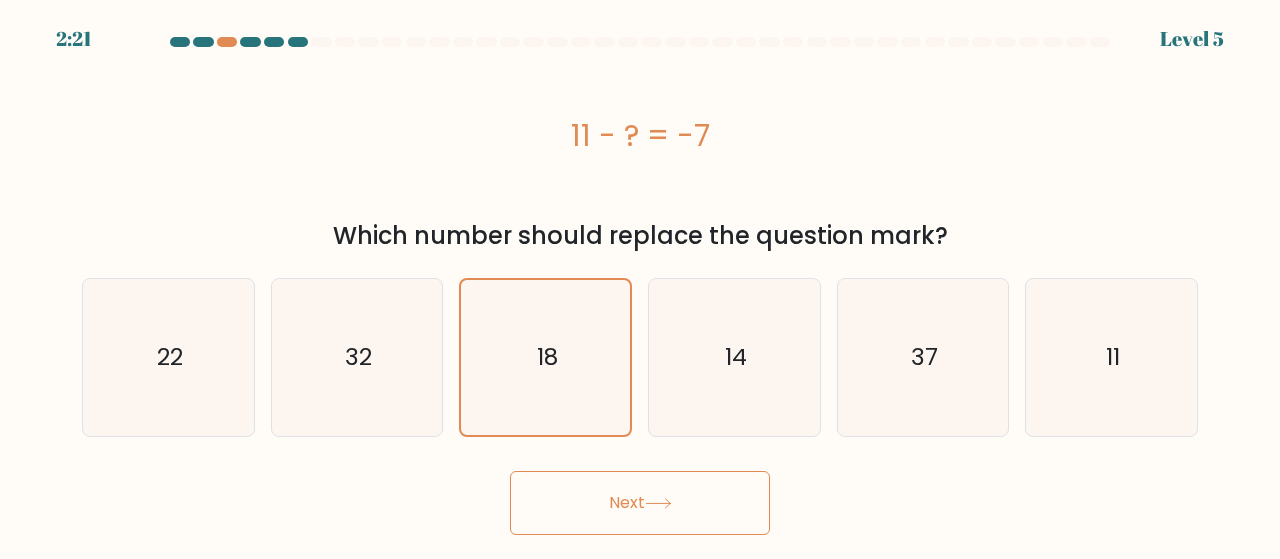 click on "Next" at bounding box center (640, 503) 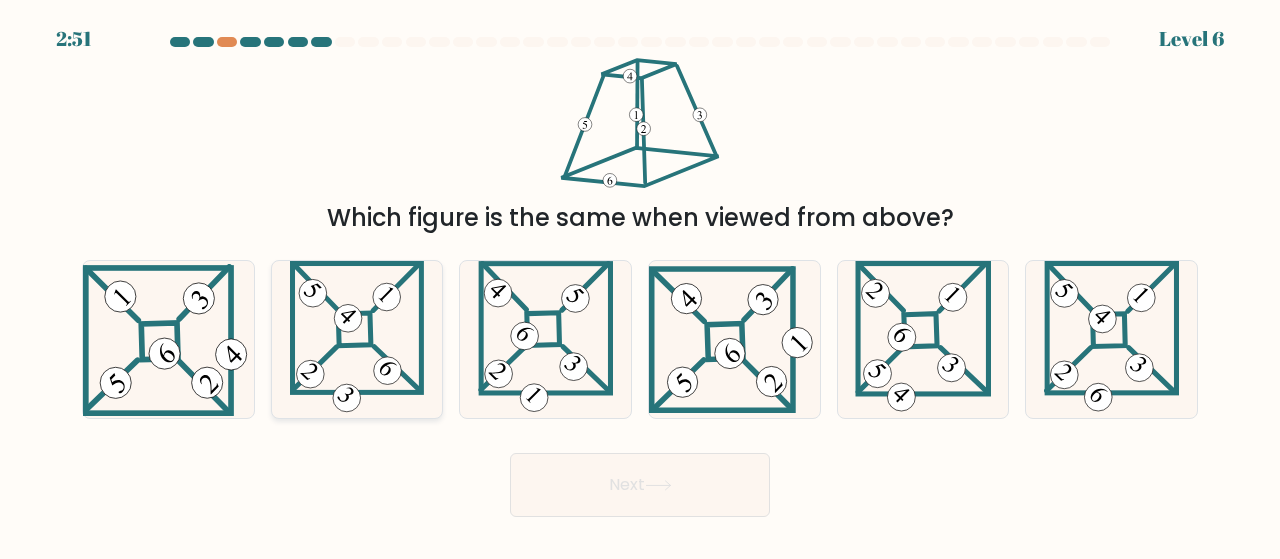 click 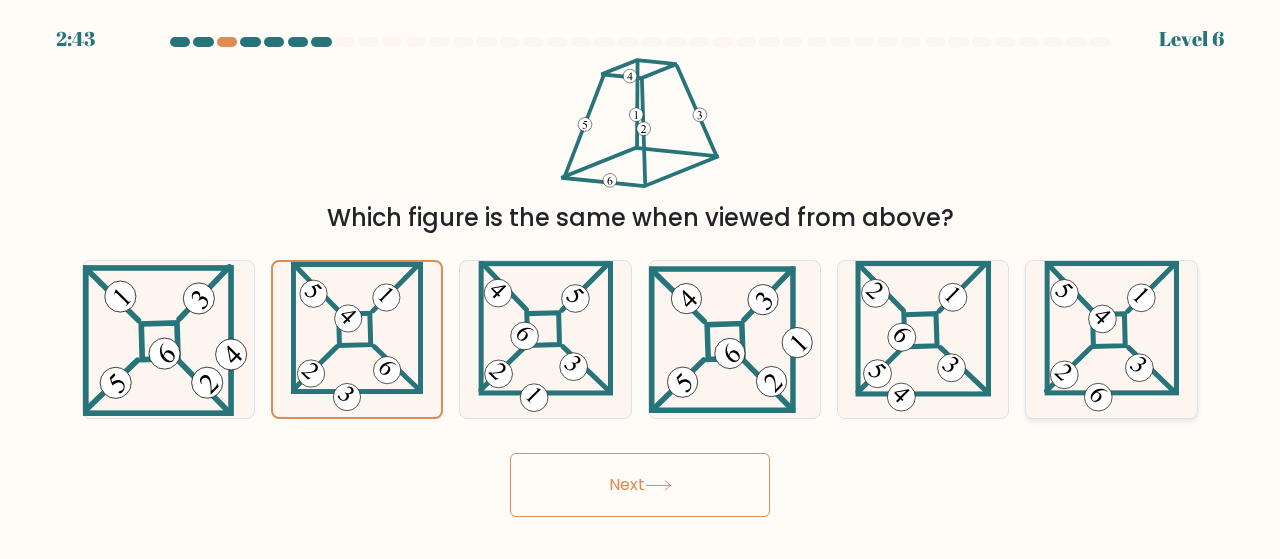 click 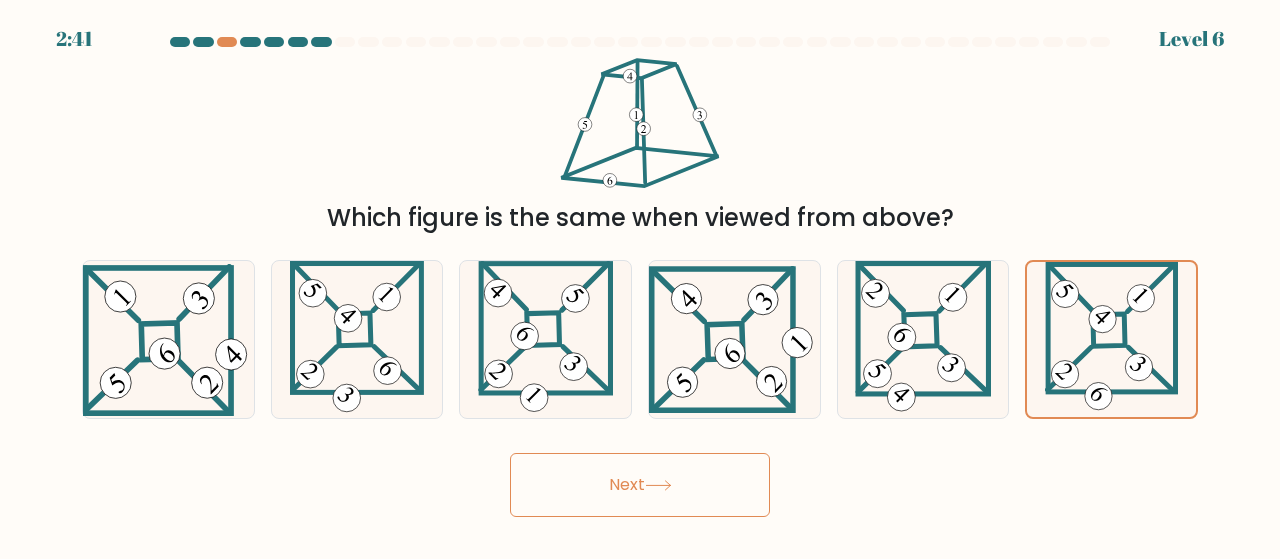 click on "Next" at bounding box center [640, 485] 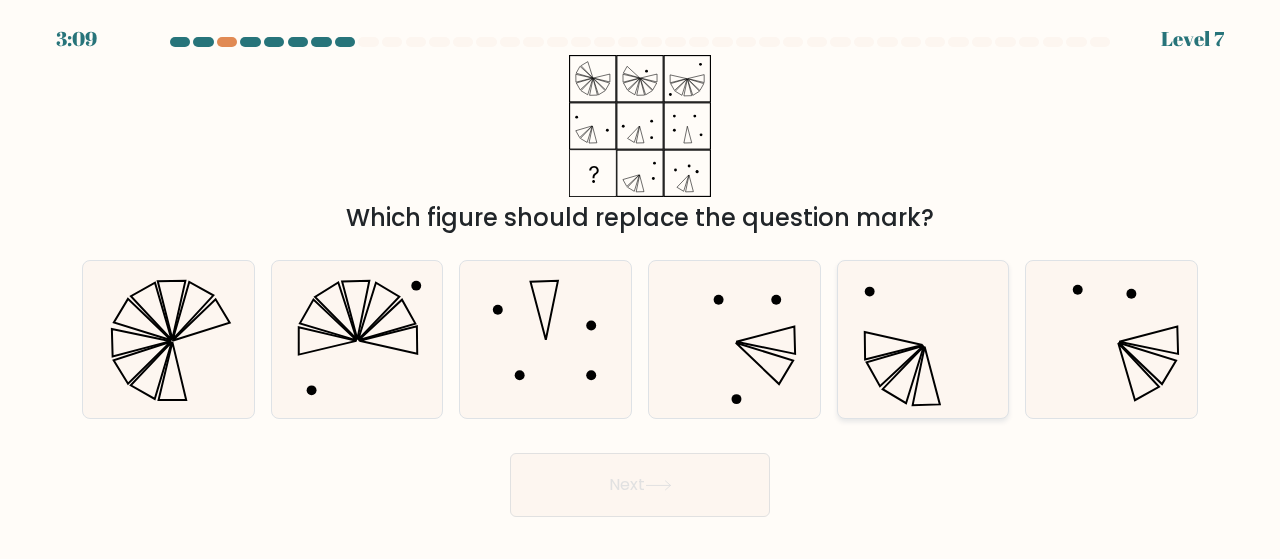 click 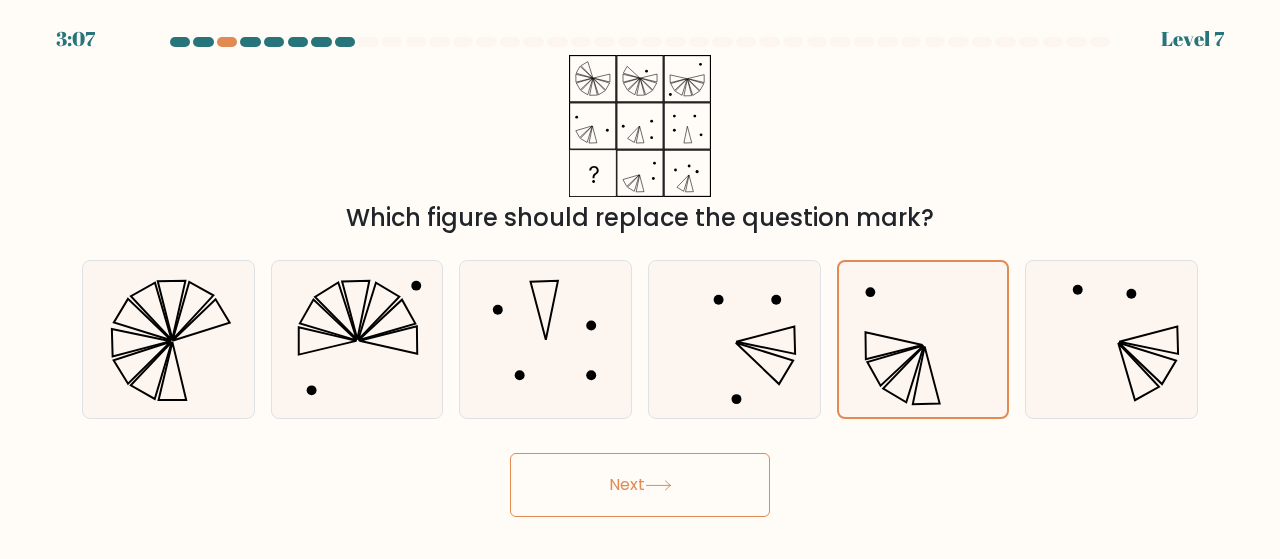 click on "Next" at bounding box center (640, 485) 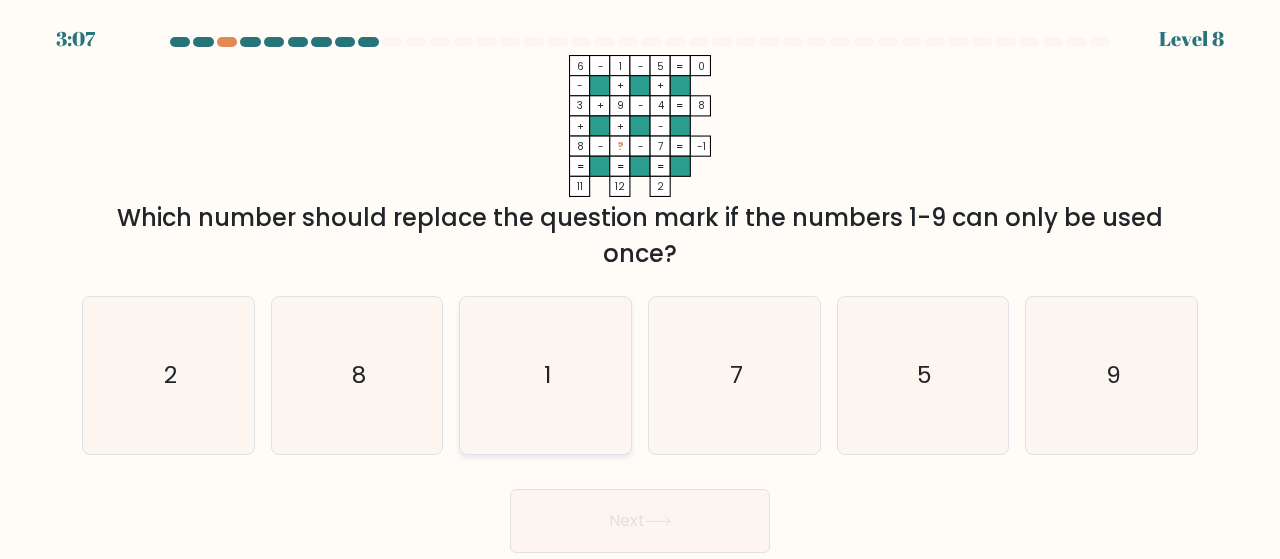 click on "1" 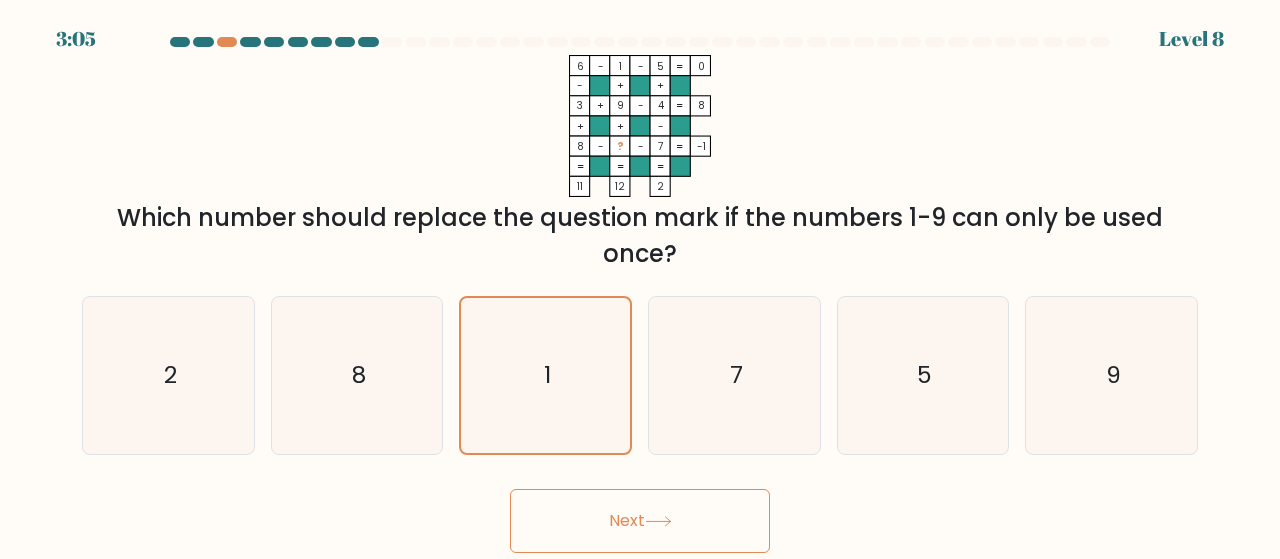 click on "Next" at bounding box center (640, 521) 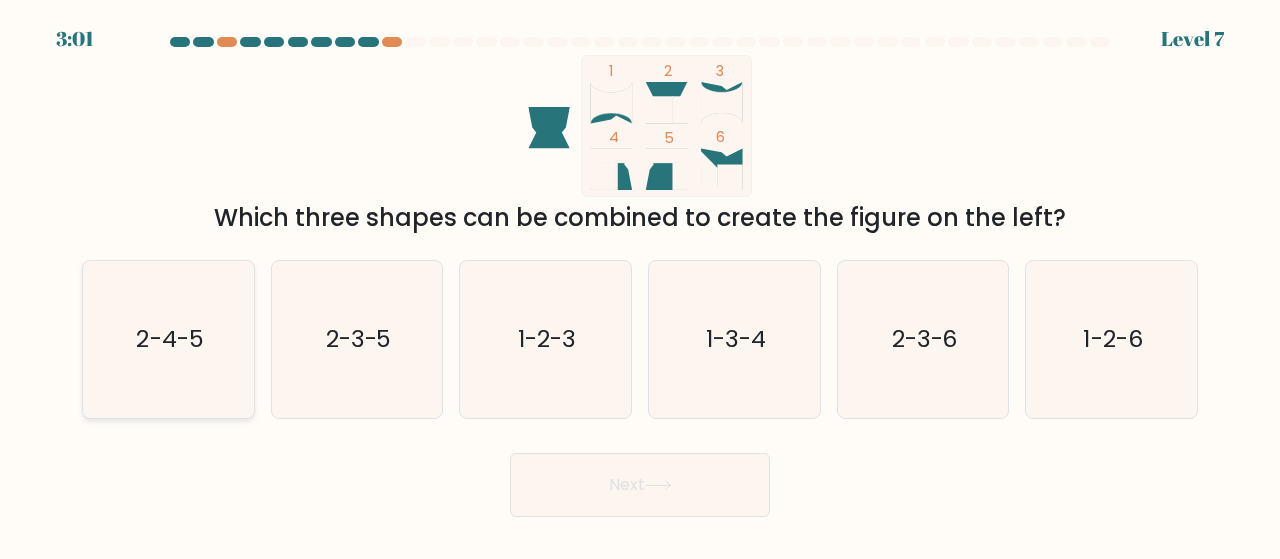 click on "2-4-5" 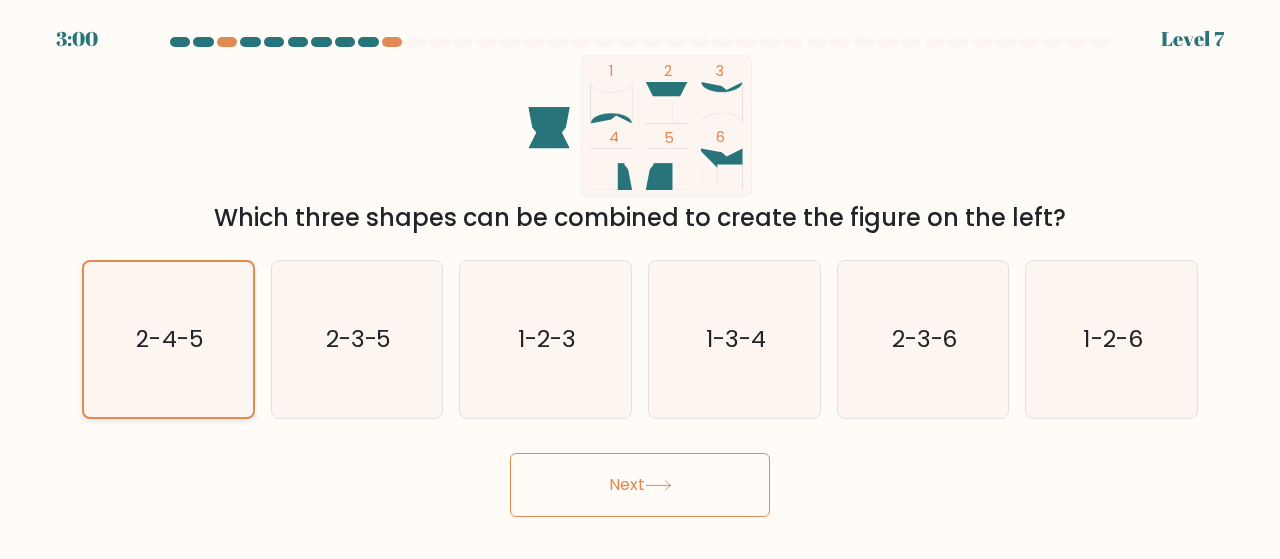 click on "2-4-5" 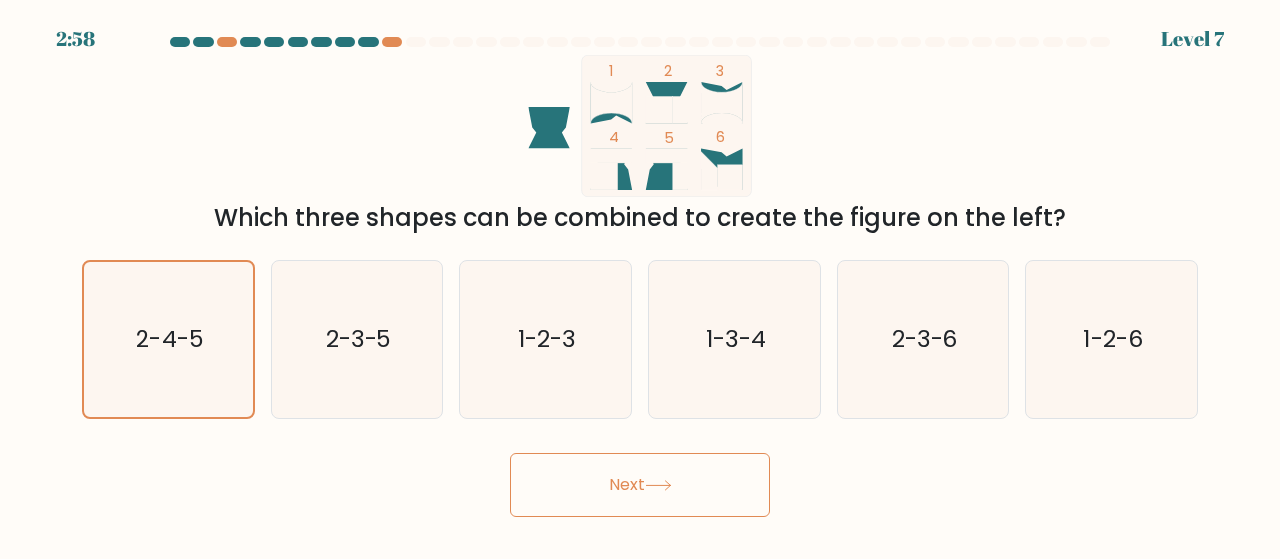click on "Next" at bounding box center (640, 485) 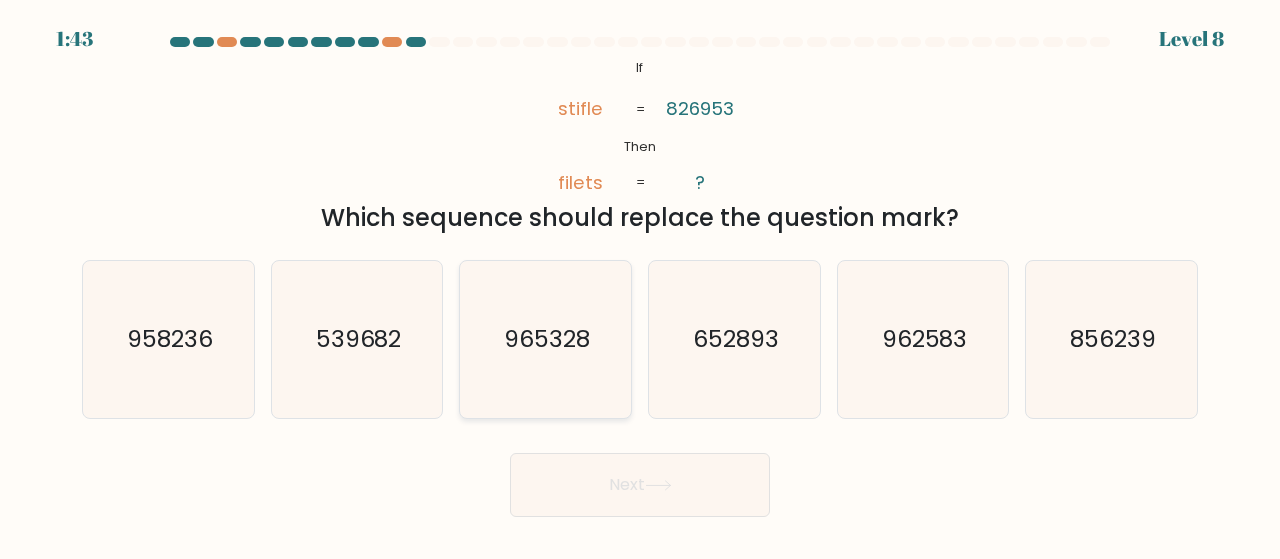 click on "965328" 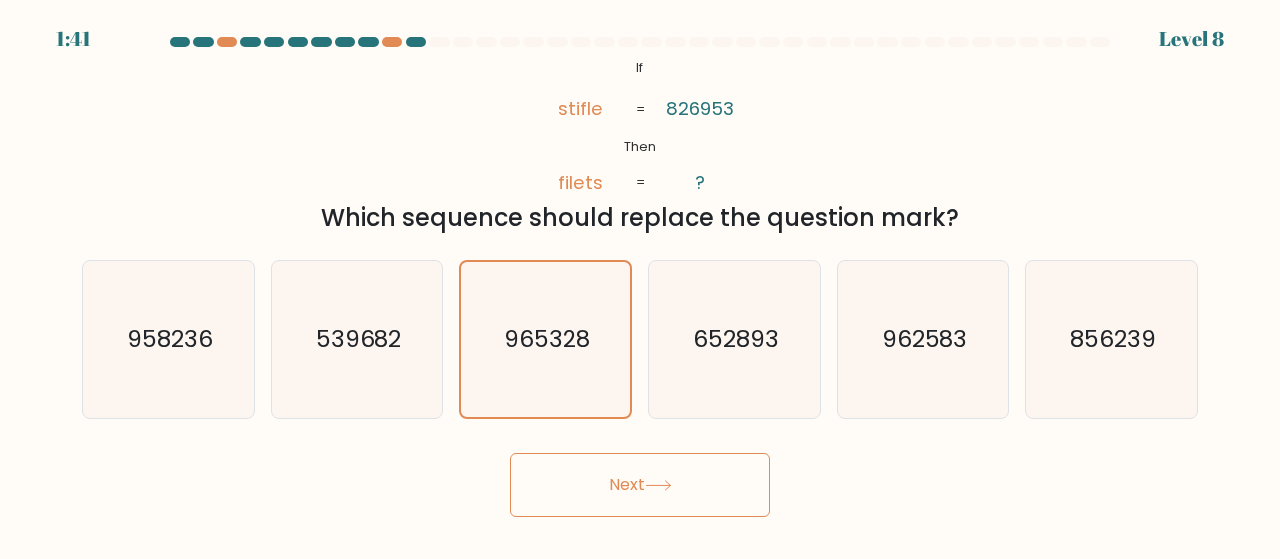 click on "Next" at bounding box center [640, 485] 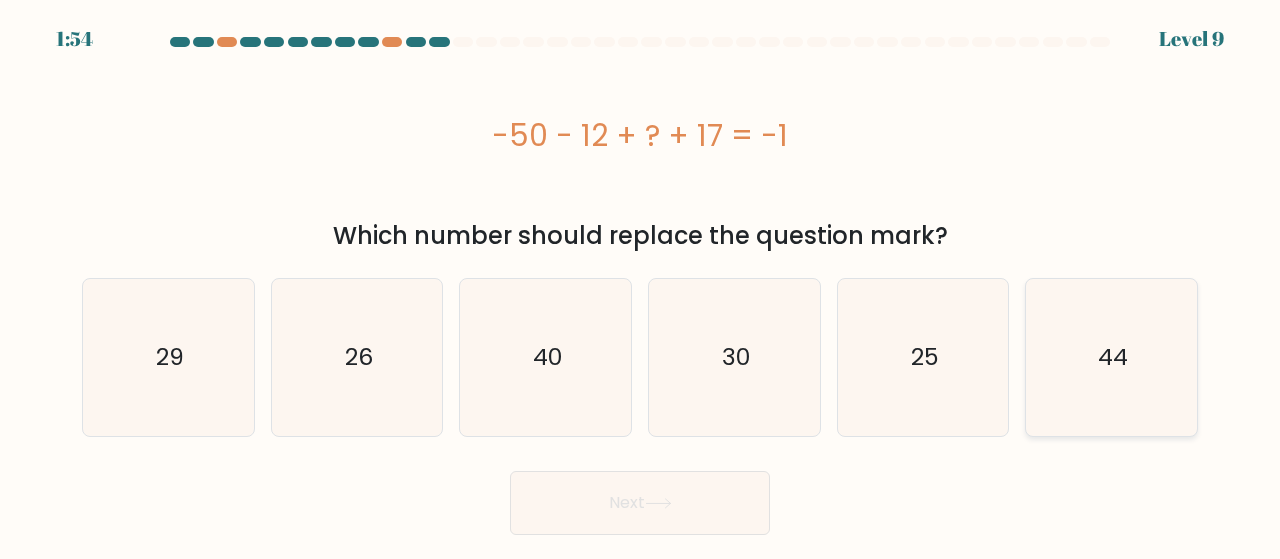 click on "44" 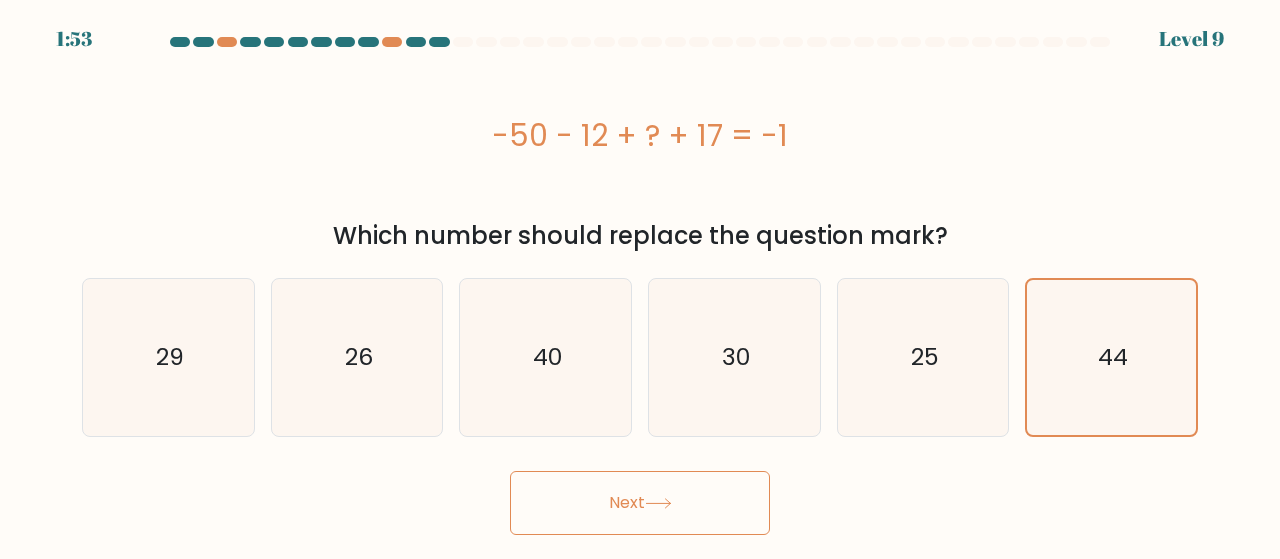click on "Next" at bounding box center [640, 503] 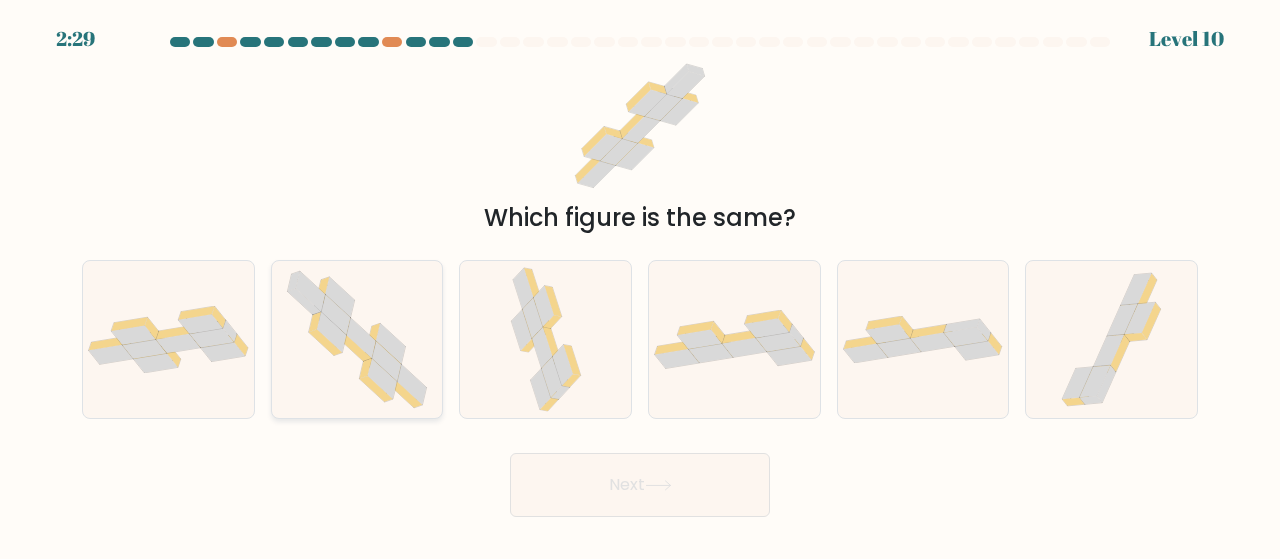 click 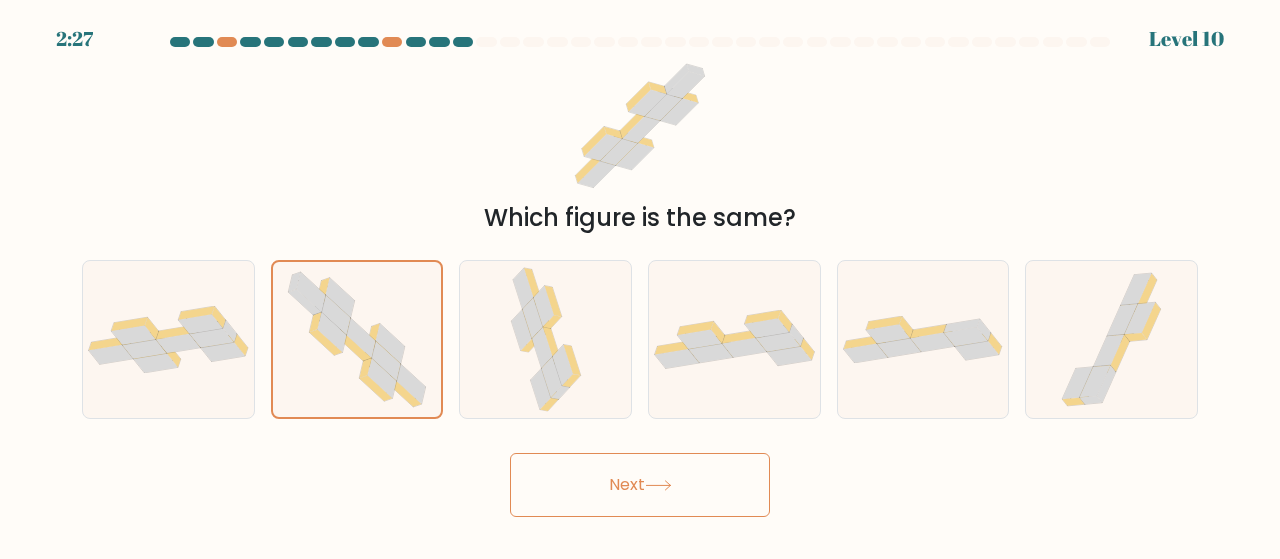 click on "Next" at bounding box center [640, 485] 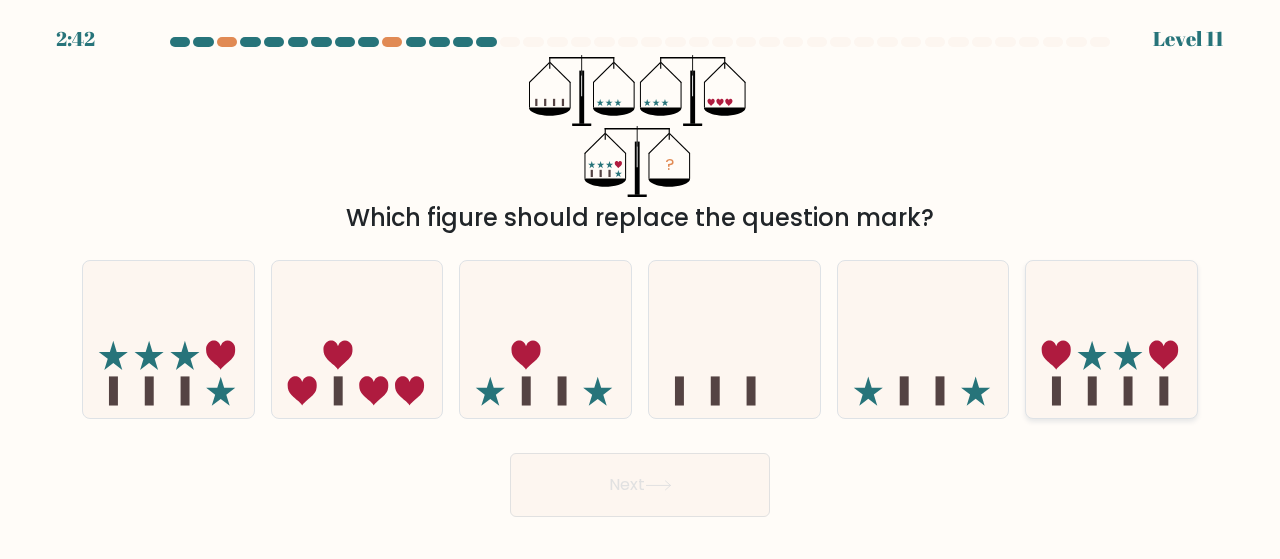 click 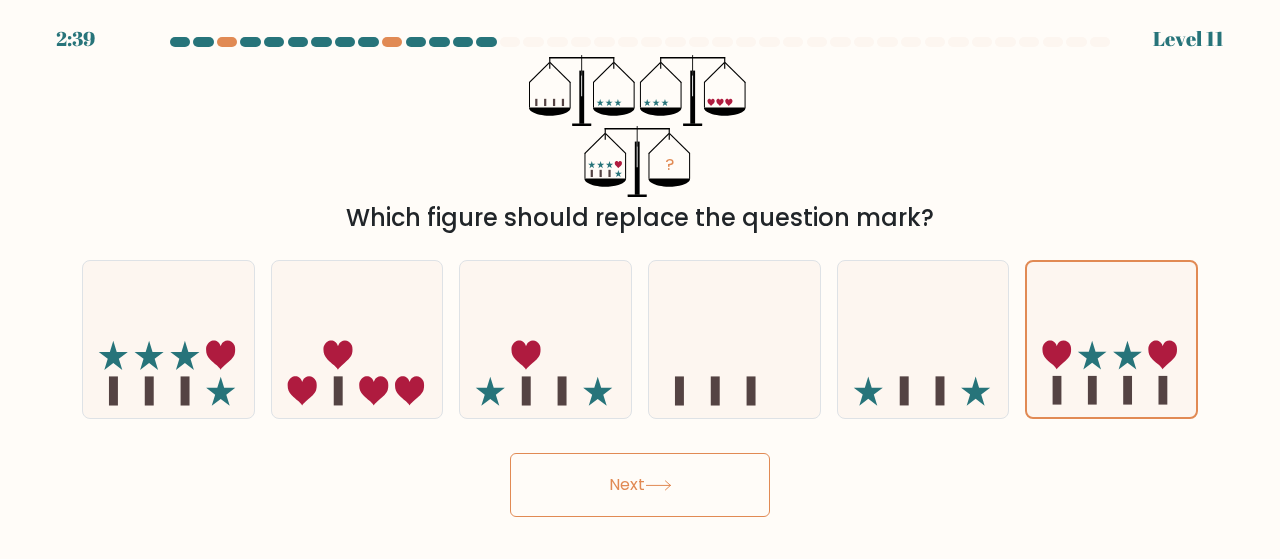click on "Next" at bounding box center (640, 485) 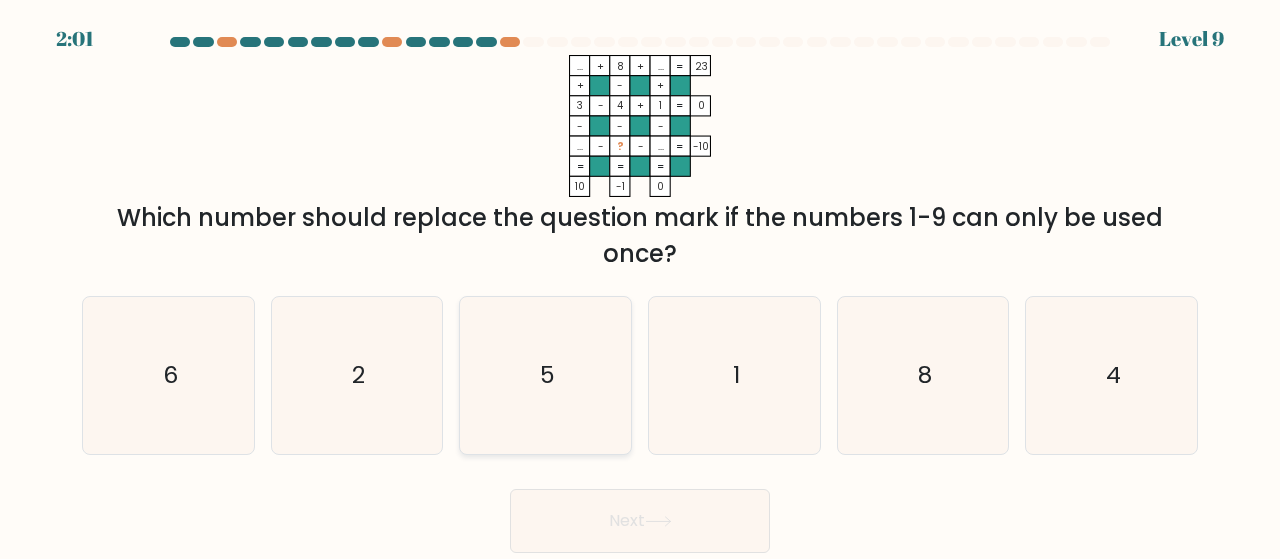 click on "5" 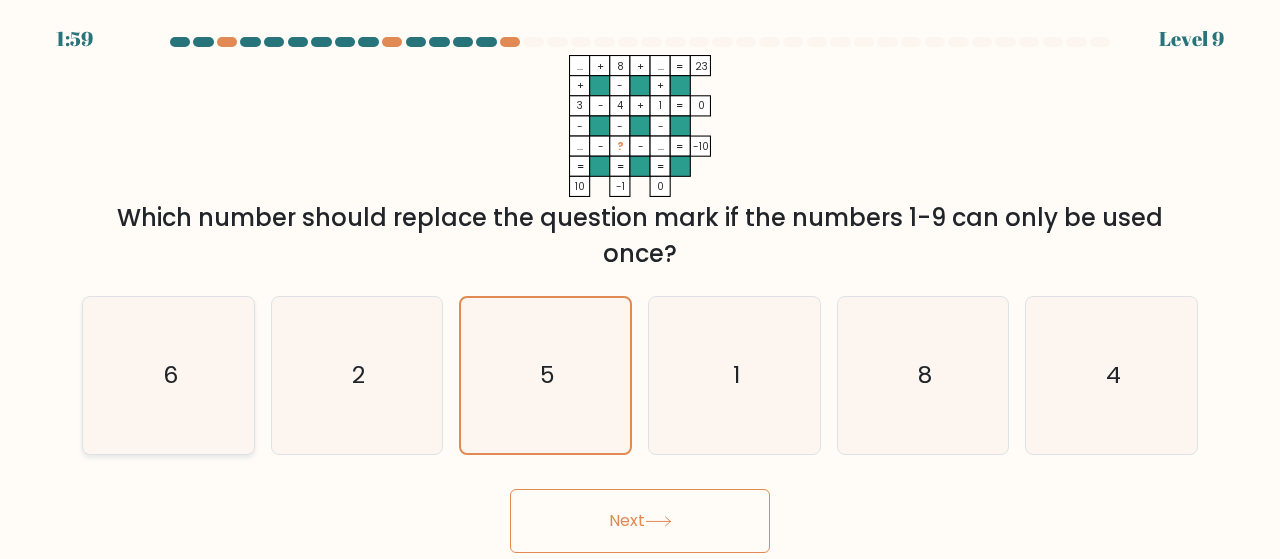 click on "6" 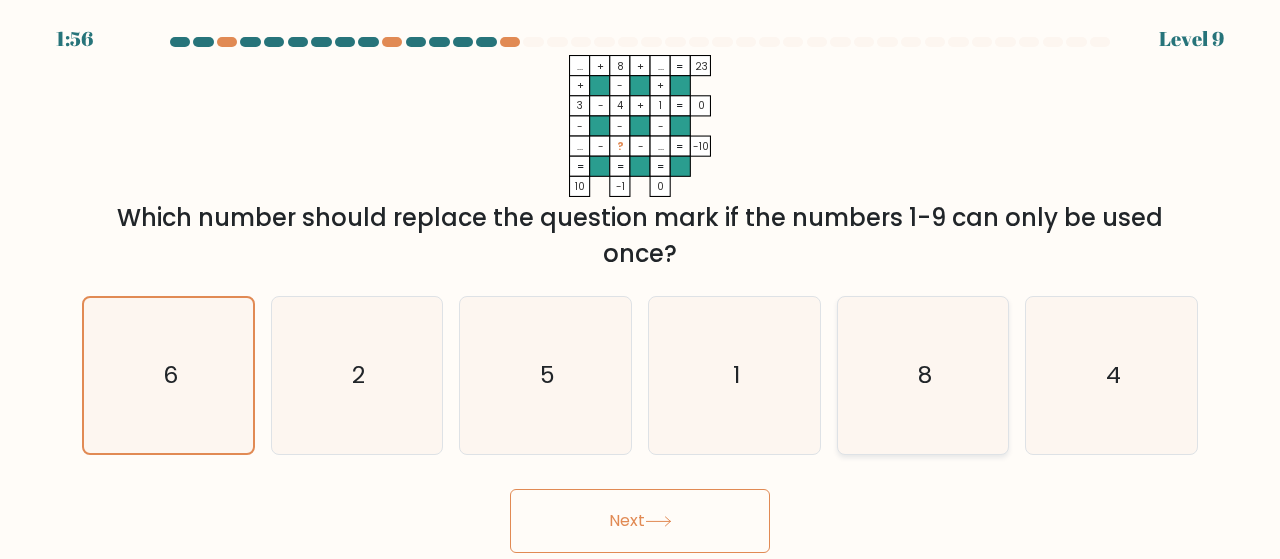 click on "8" 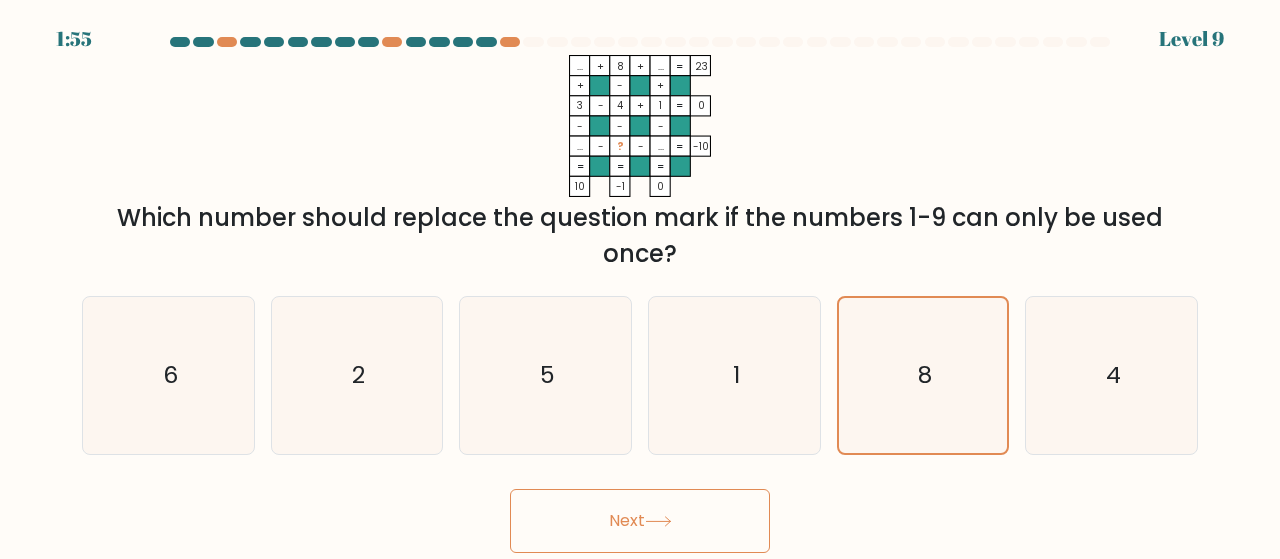 click on "Next" at bounding box center (640, 521) 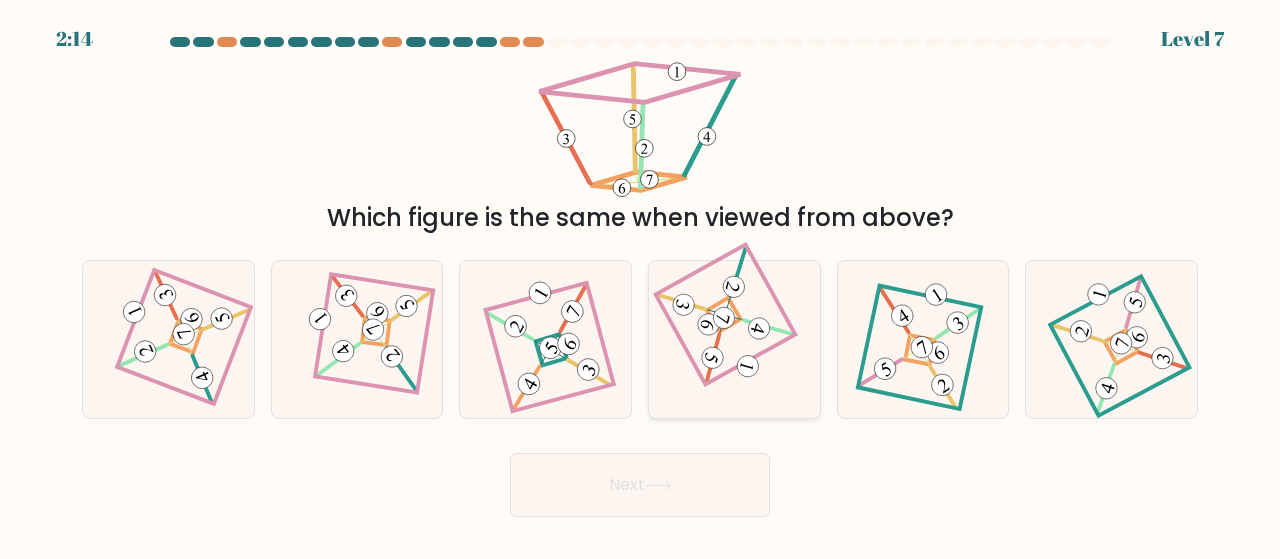 click 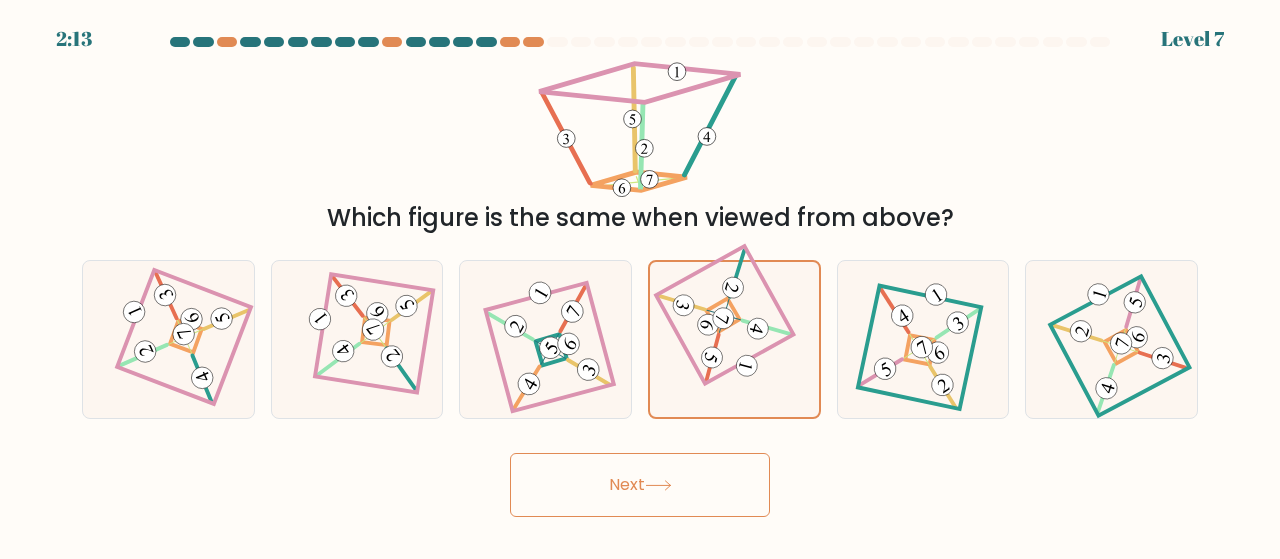 click on "Next" at bounding box center (640, 485) 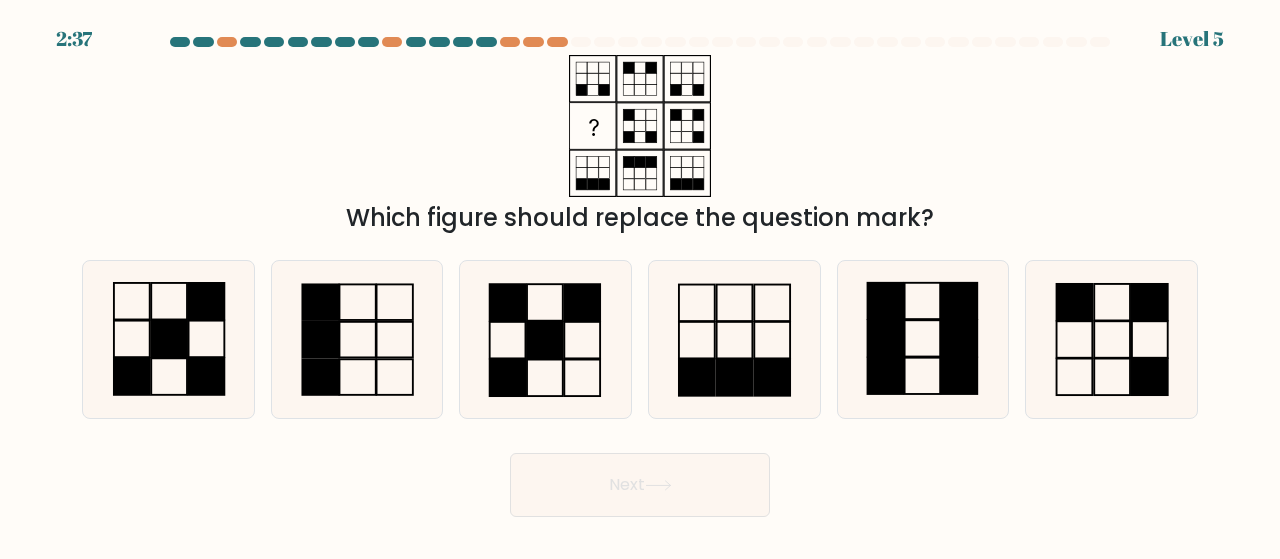 drag, startPoint x: 736, startPoint y: 349, endPoint x: 140, endPoint y: 185, distance: 618.1521 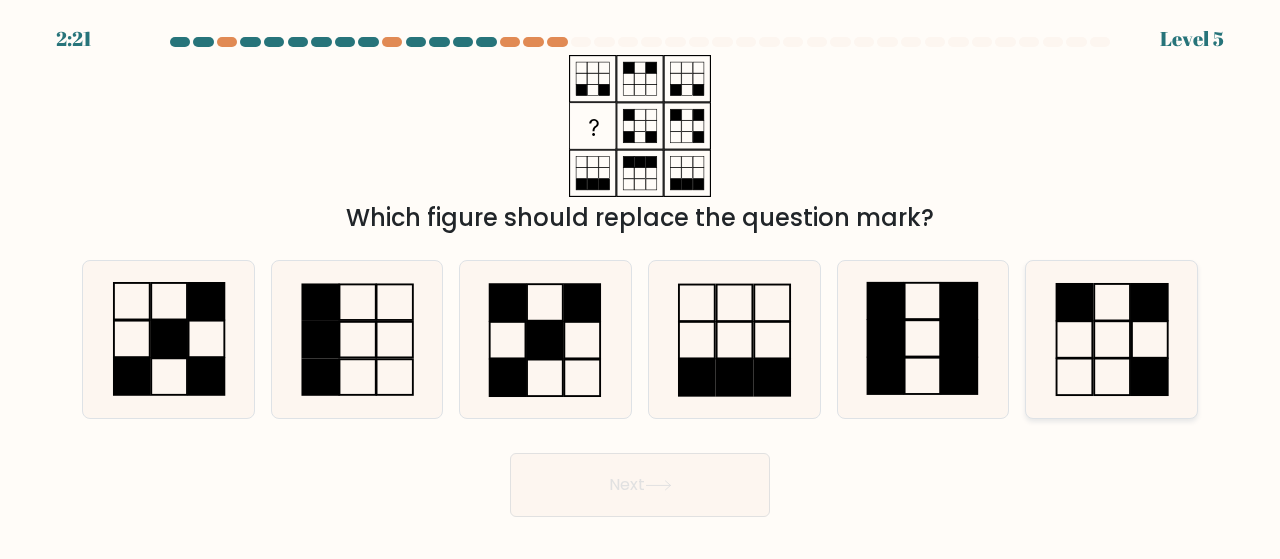 click 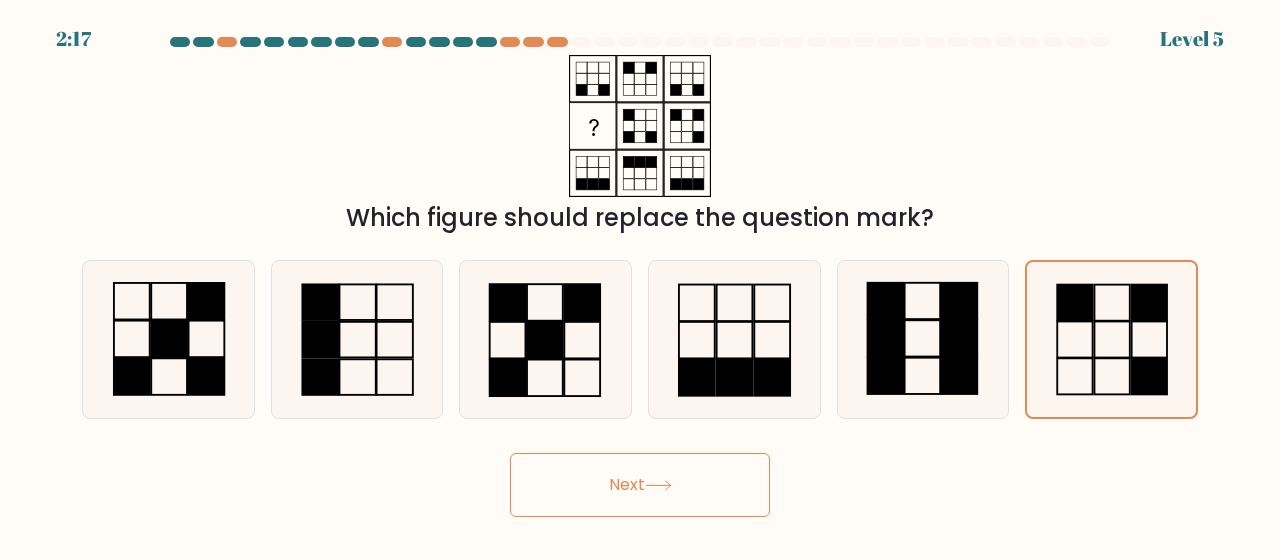click on "Next" at bounding box center (640, 485) 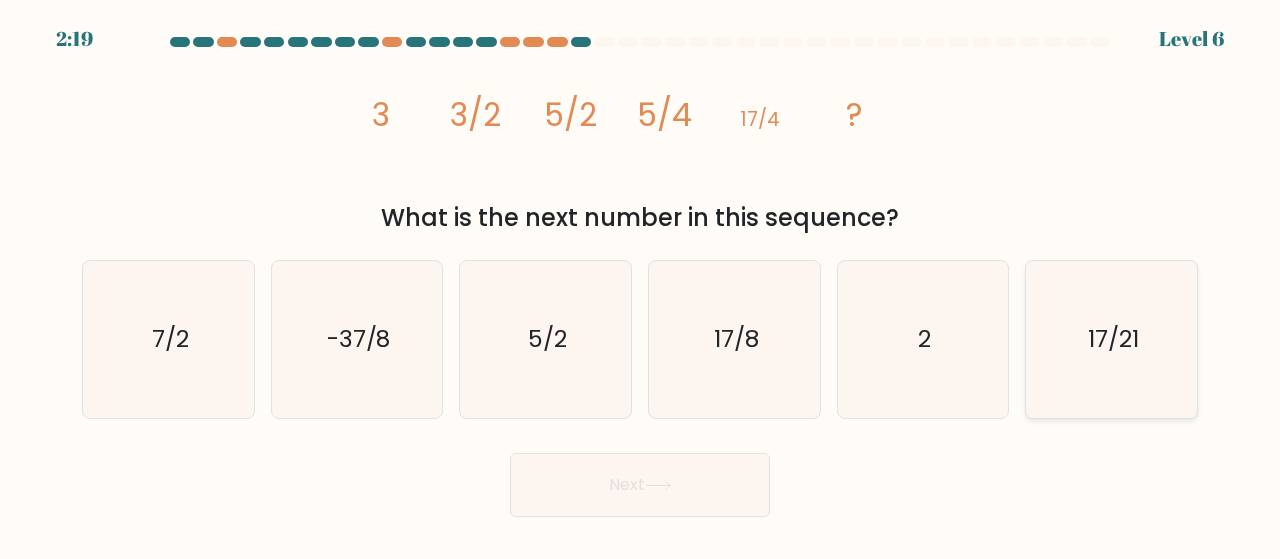 click on "17/21" 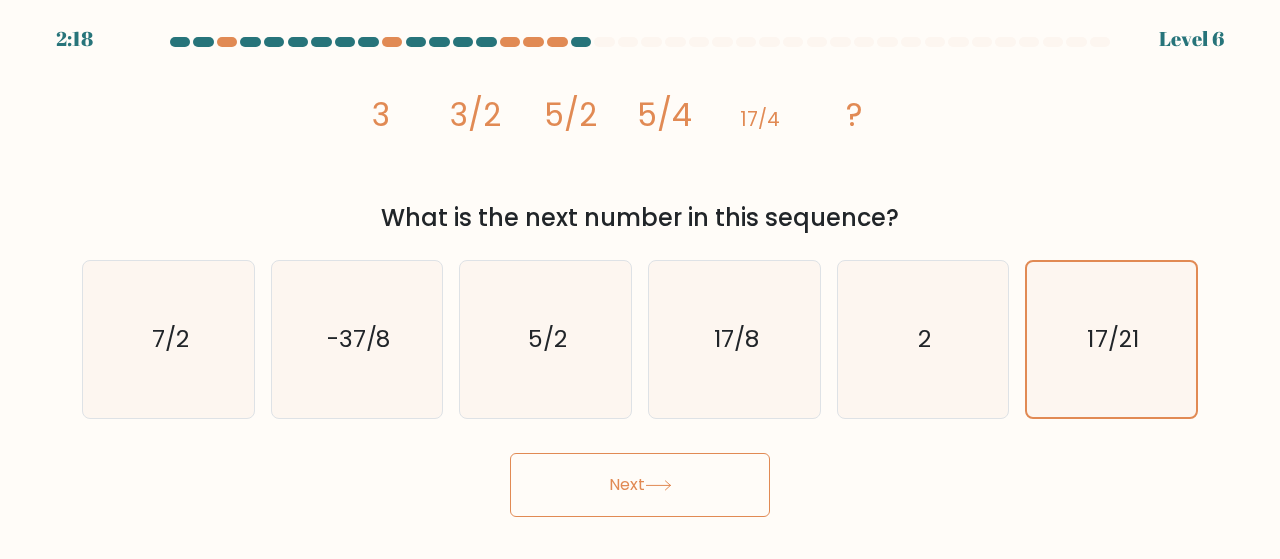 click on "Next" at bounding box center [640, 485] 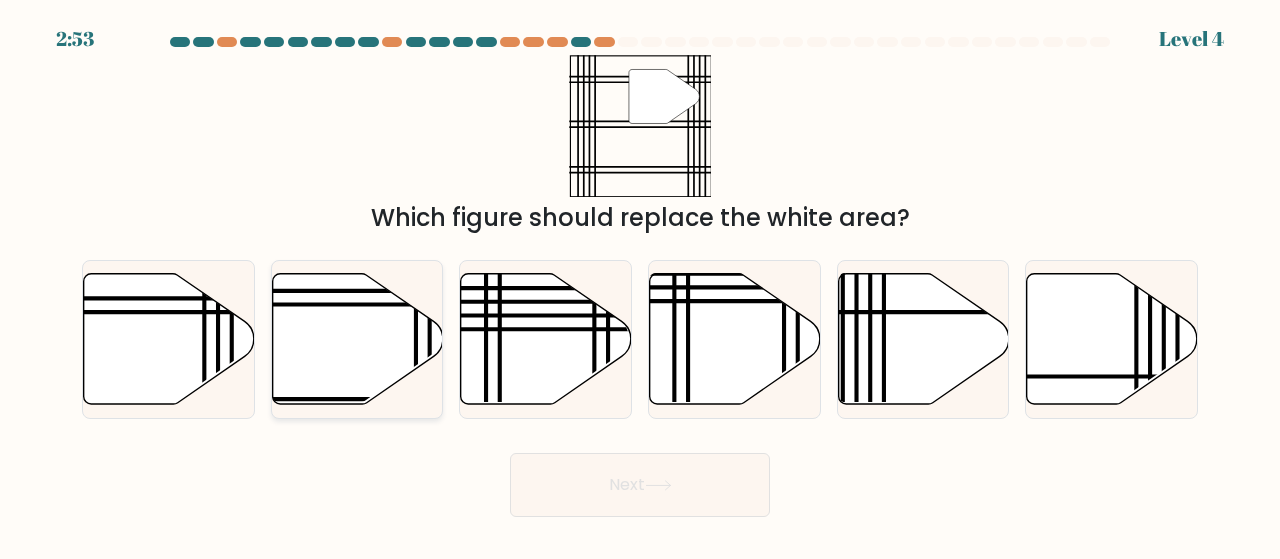 click 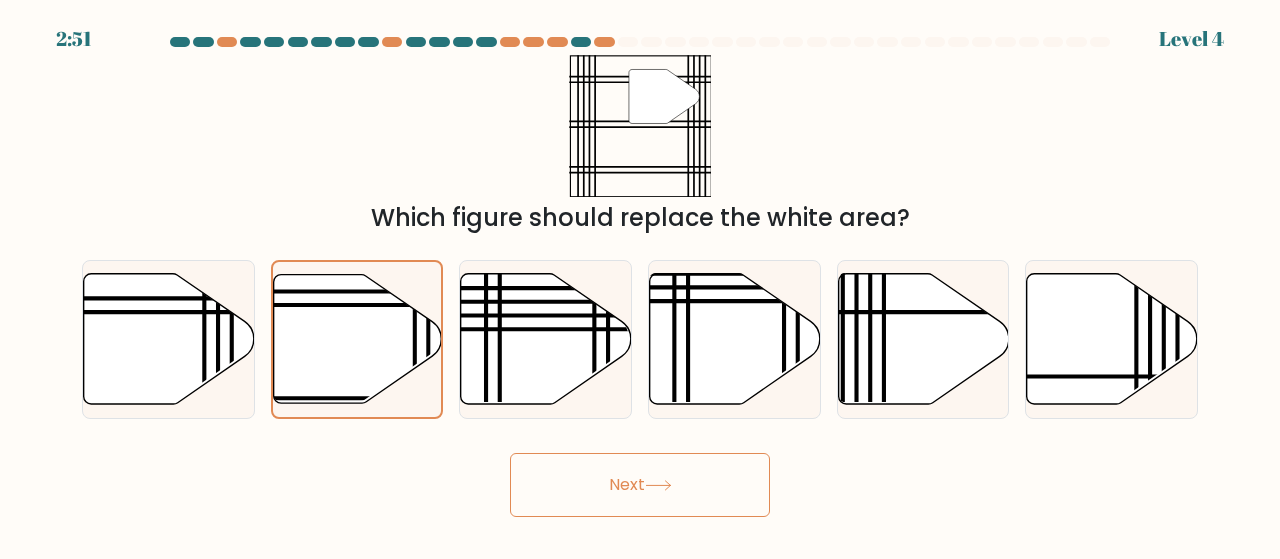 click on "Next" at bounding box center (640, 485) 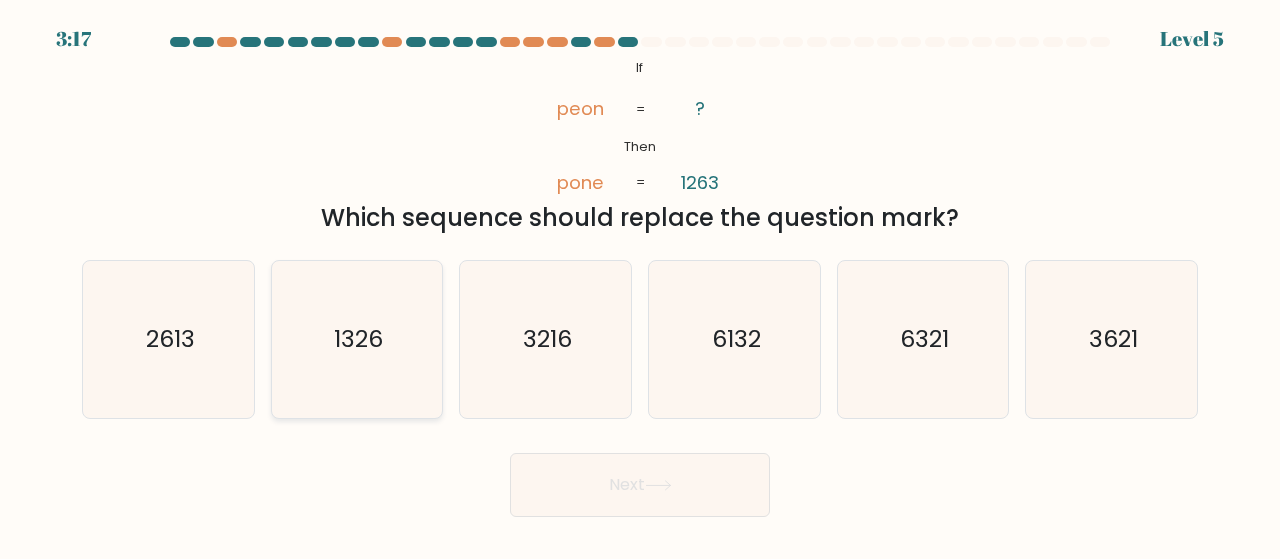 click on "1326" 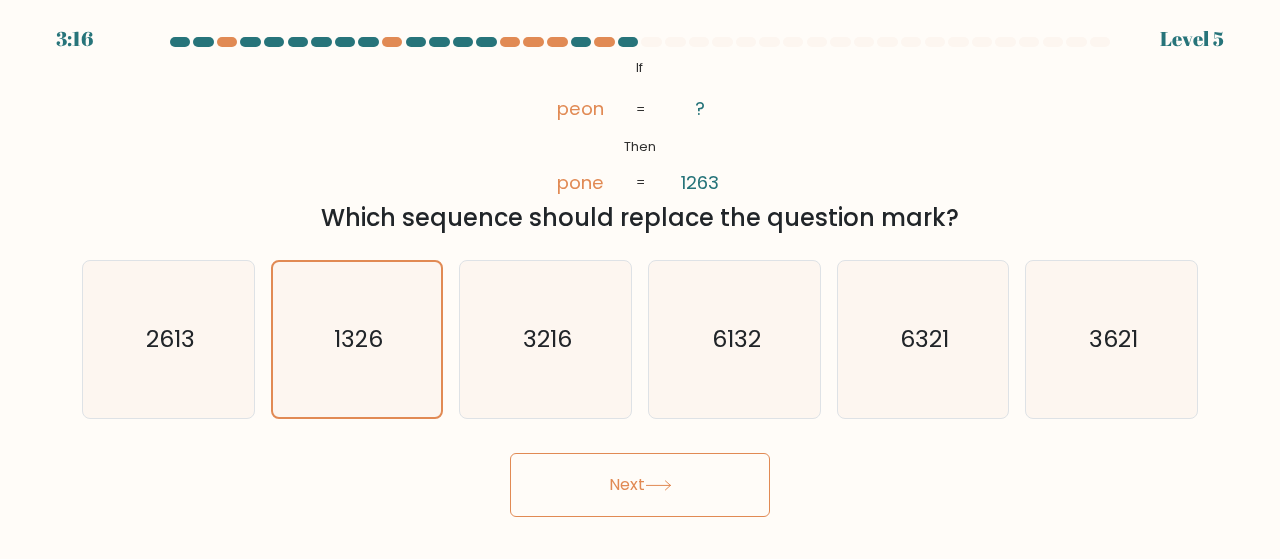 click on "Next" at bounding box center (640, 485) 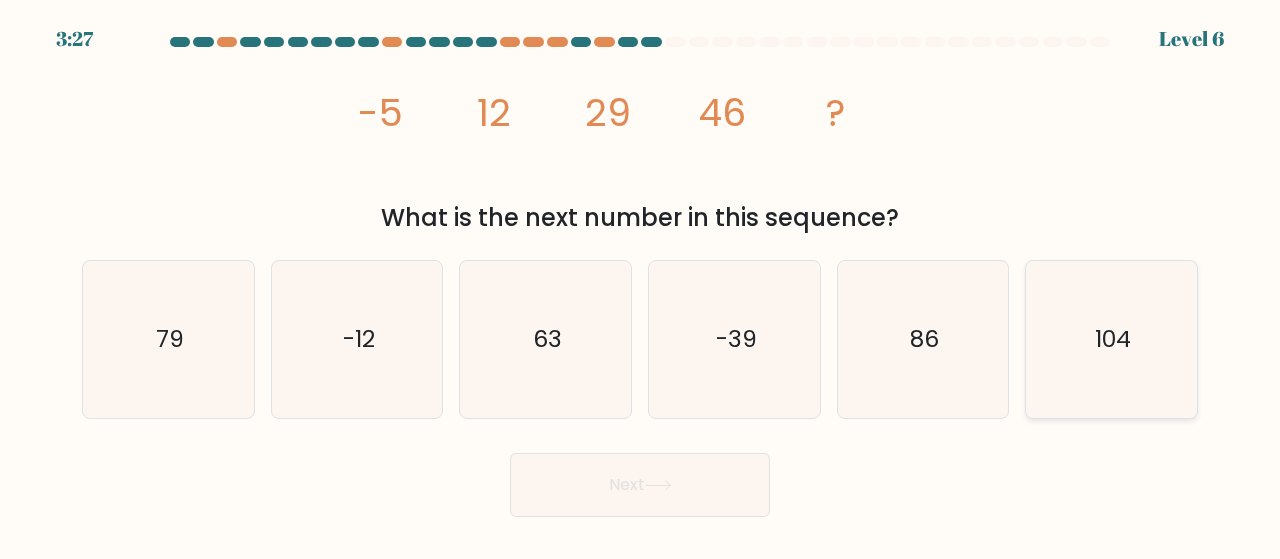 click on "104" 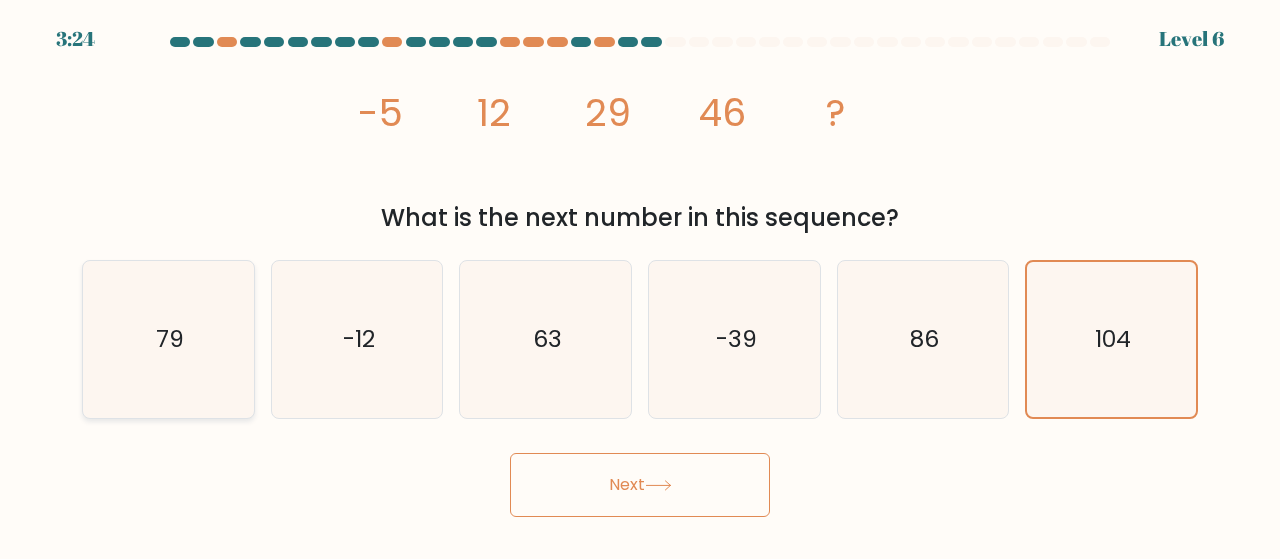 click on "79" 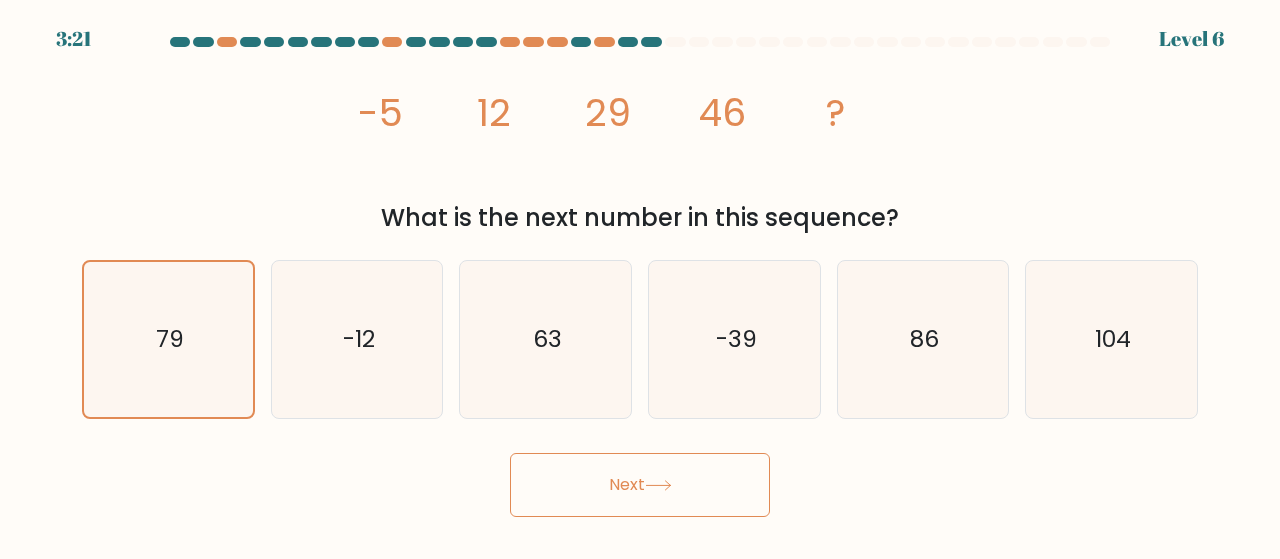 click on "Next" at bounding box center [640, 485] 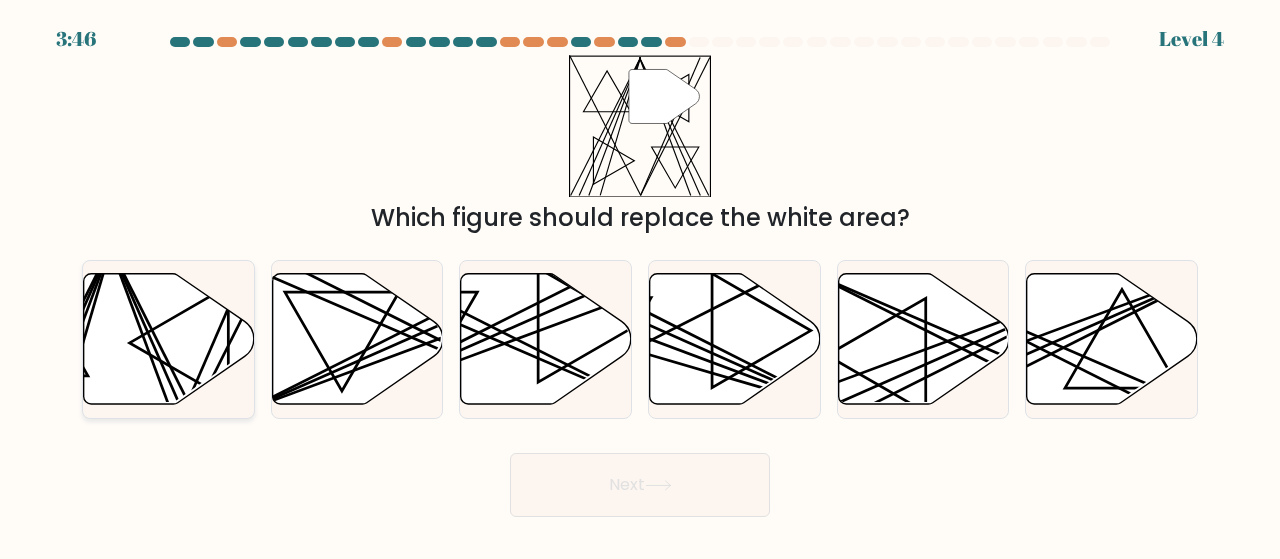 click 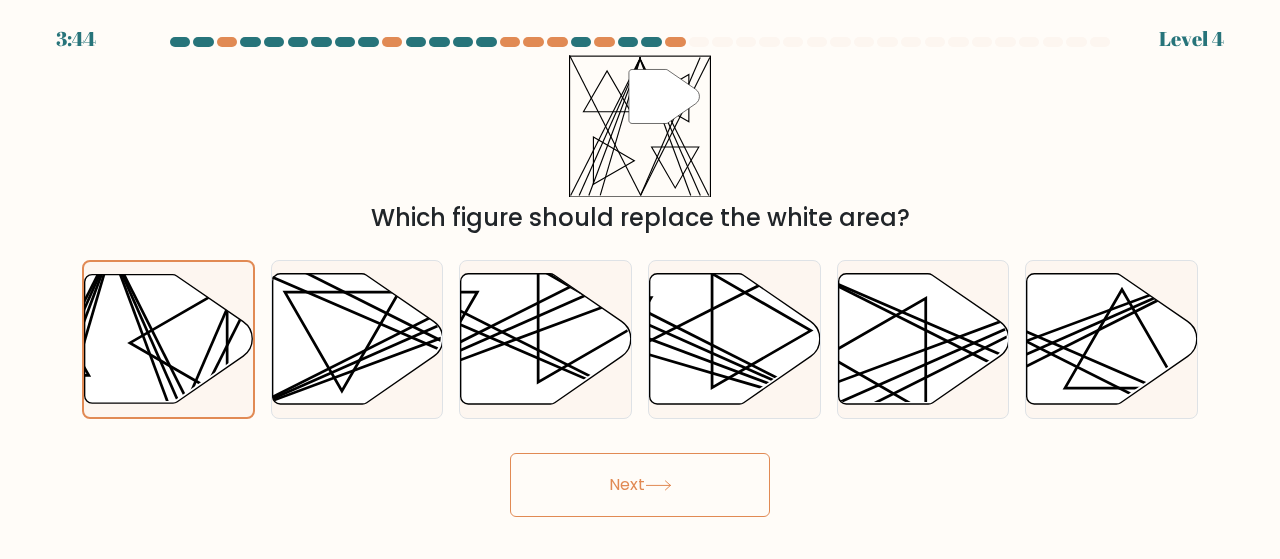 click on "Next" at bounding box center [640, 485] 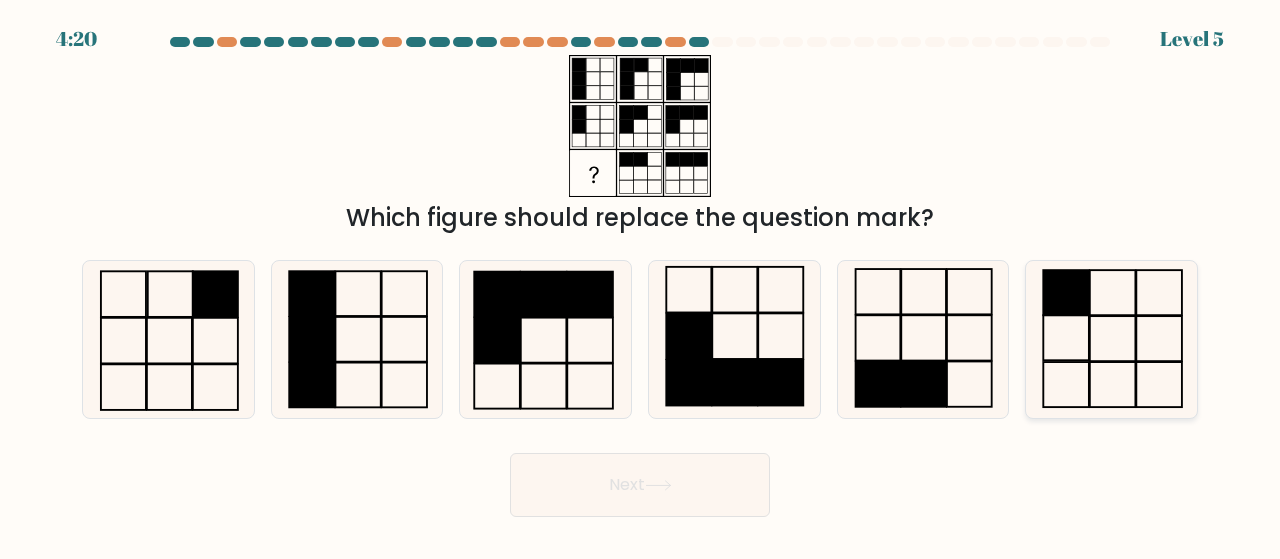 click 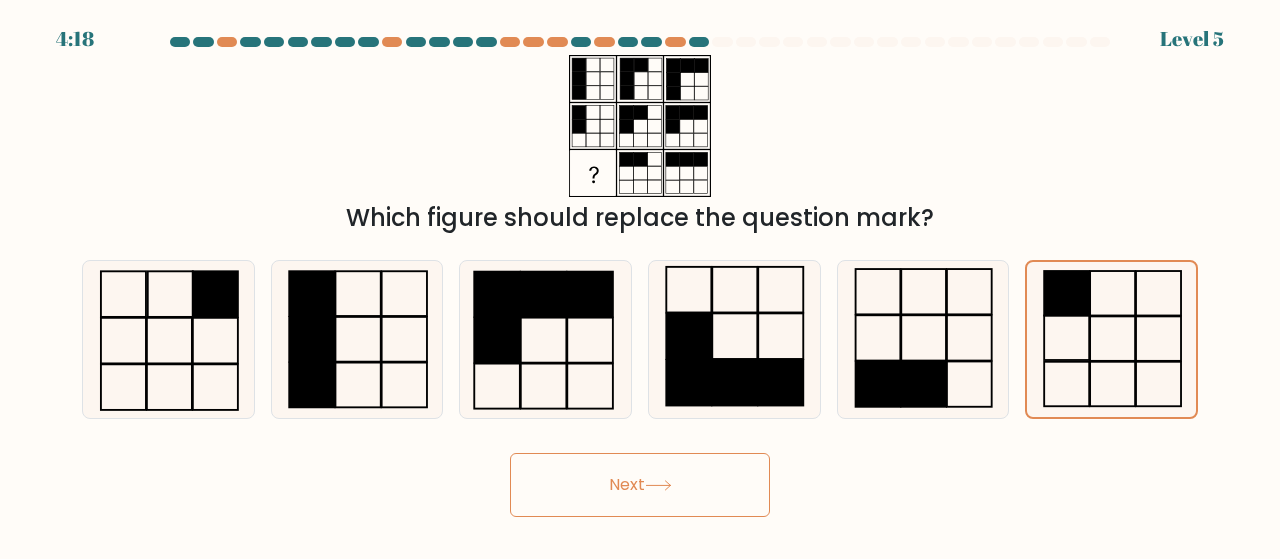 click 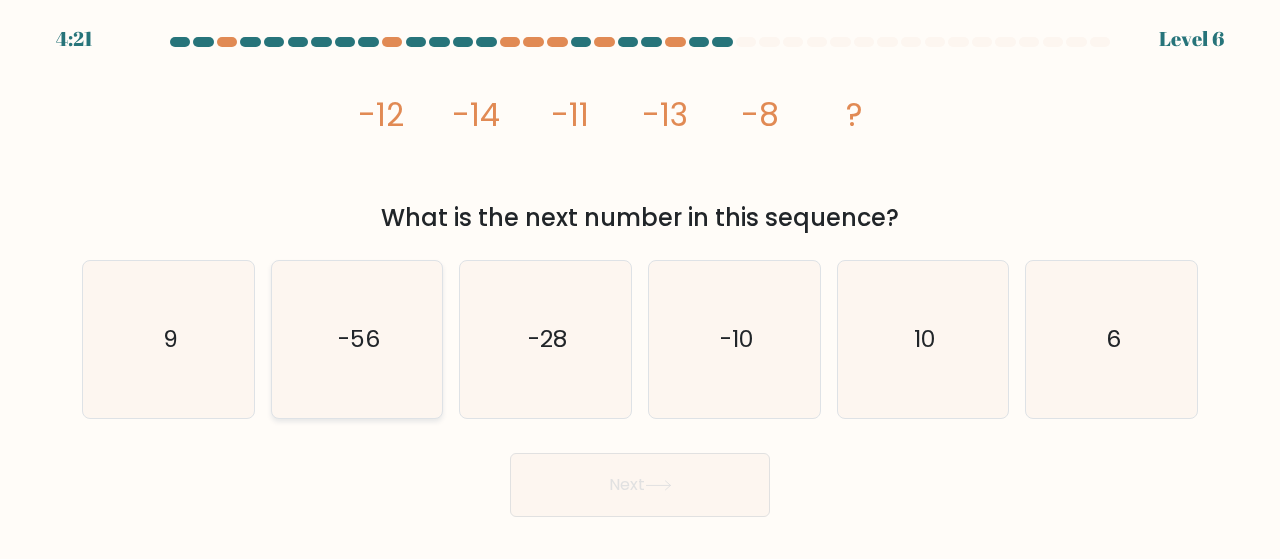 click on "-56" 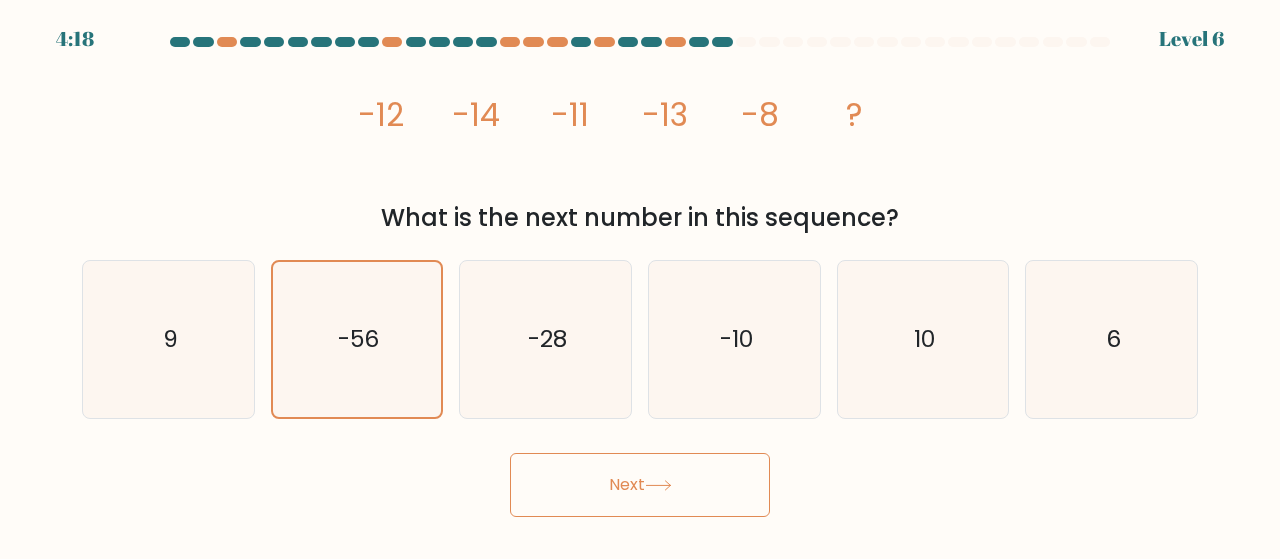 click on "Next" at bounding box center [640, 485] 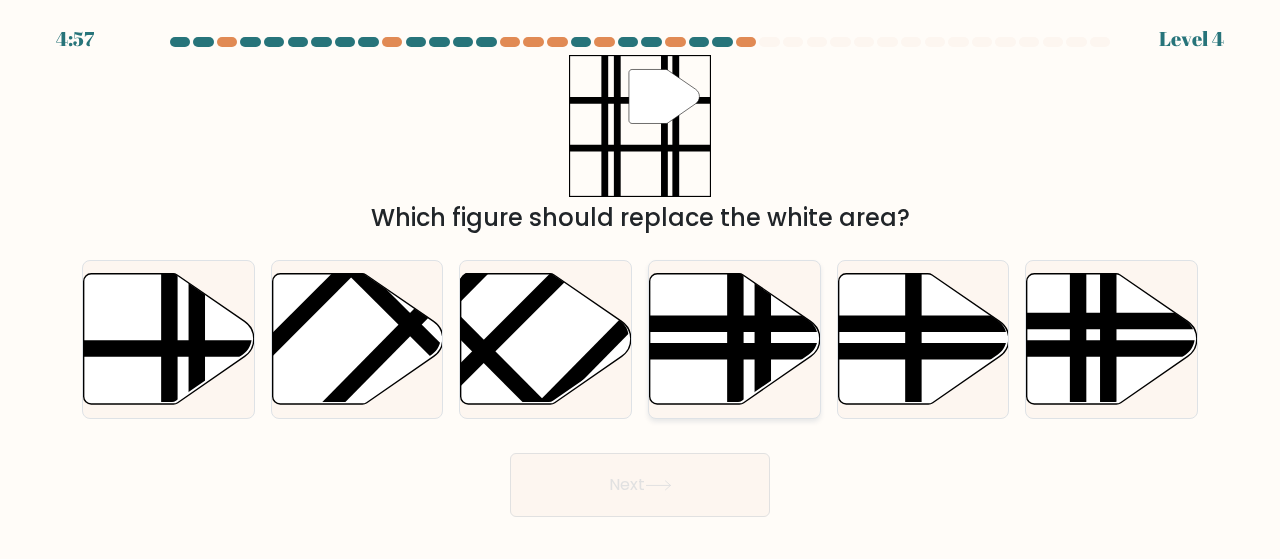 click 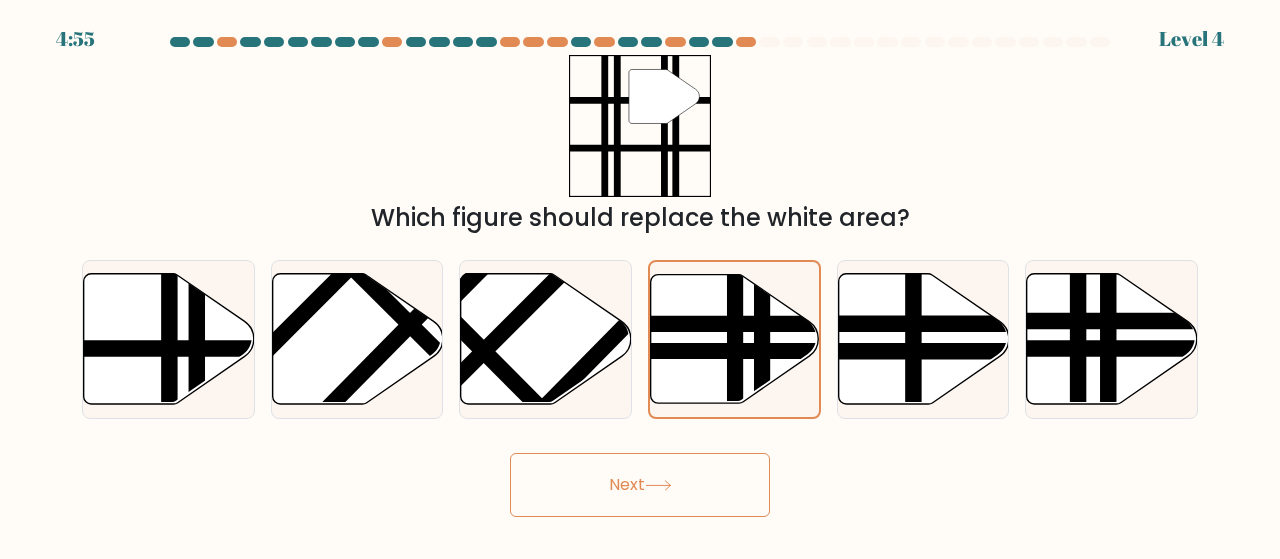 click on "Next" at bounding box center [640, 485] 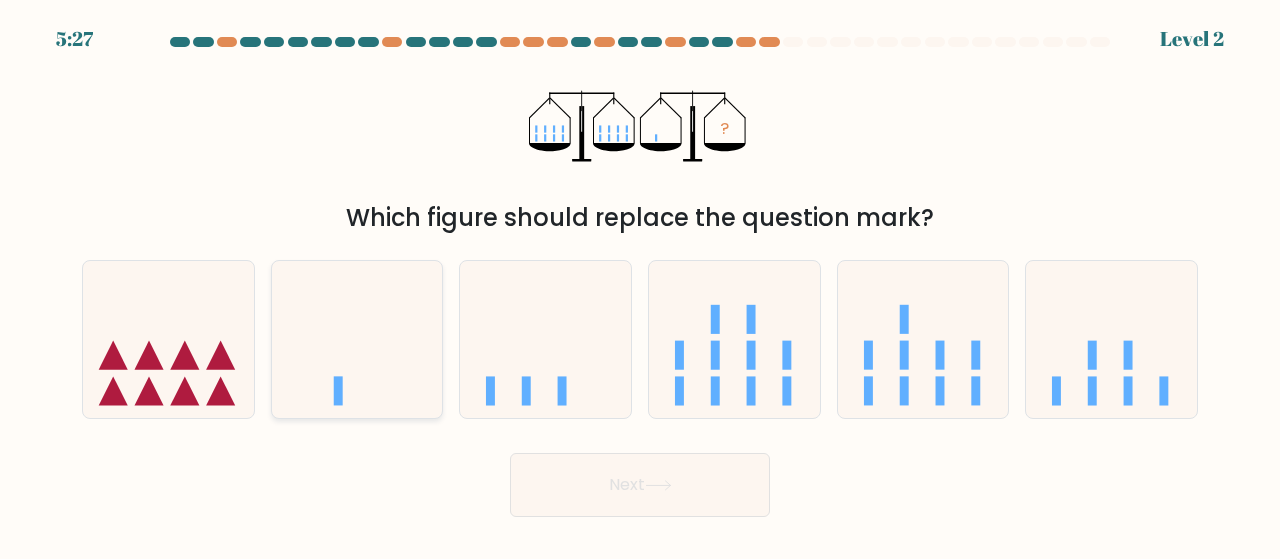 click 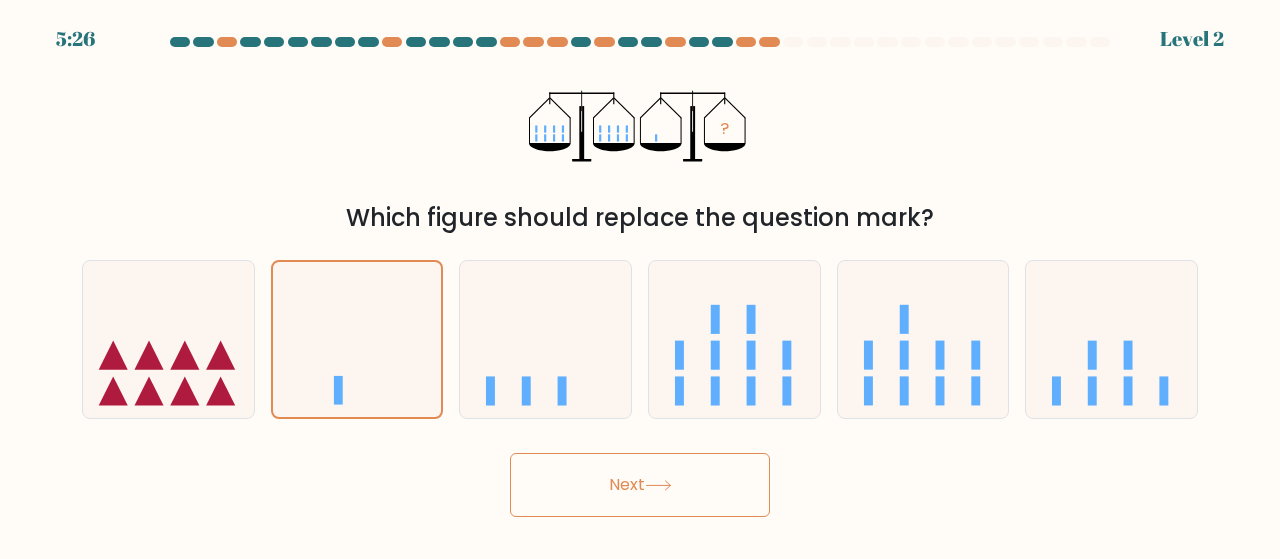 click on "Next" at bounding box center [640, 485] 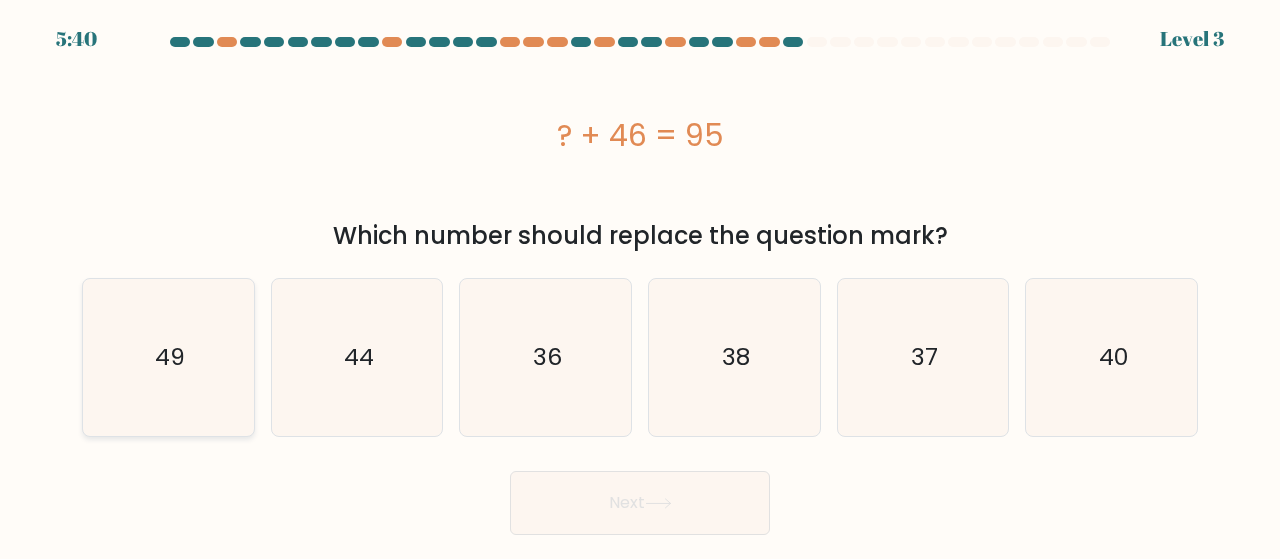 click on "49" 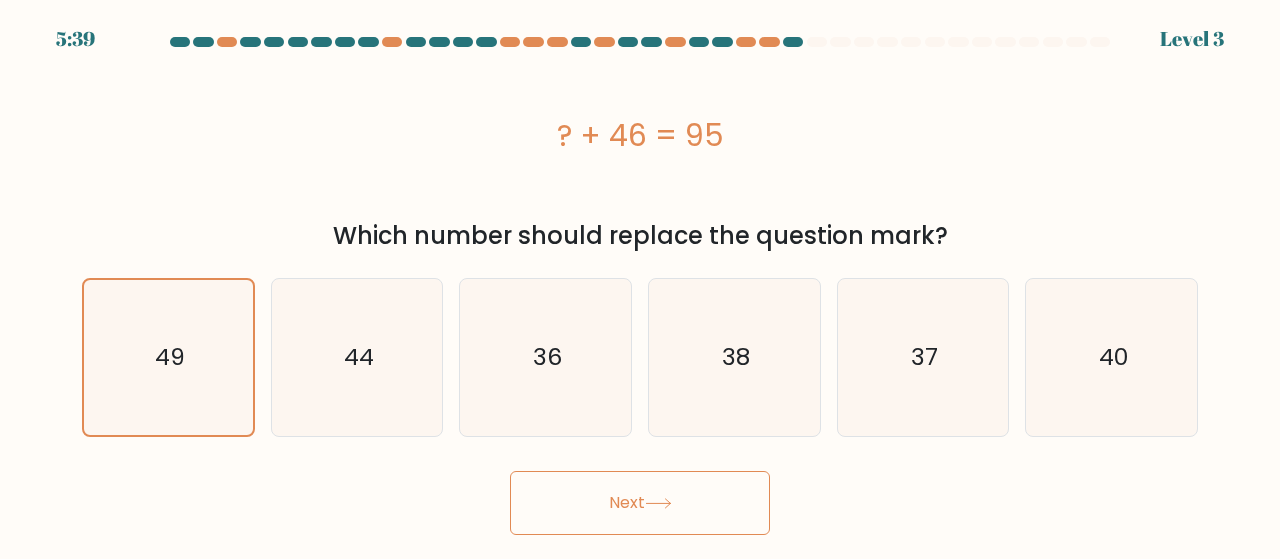 click on "Next" at bounding box center [640, 503] 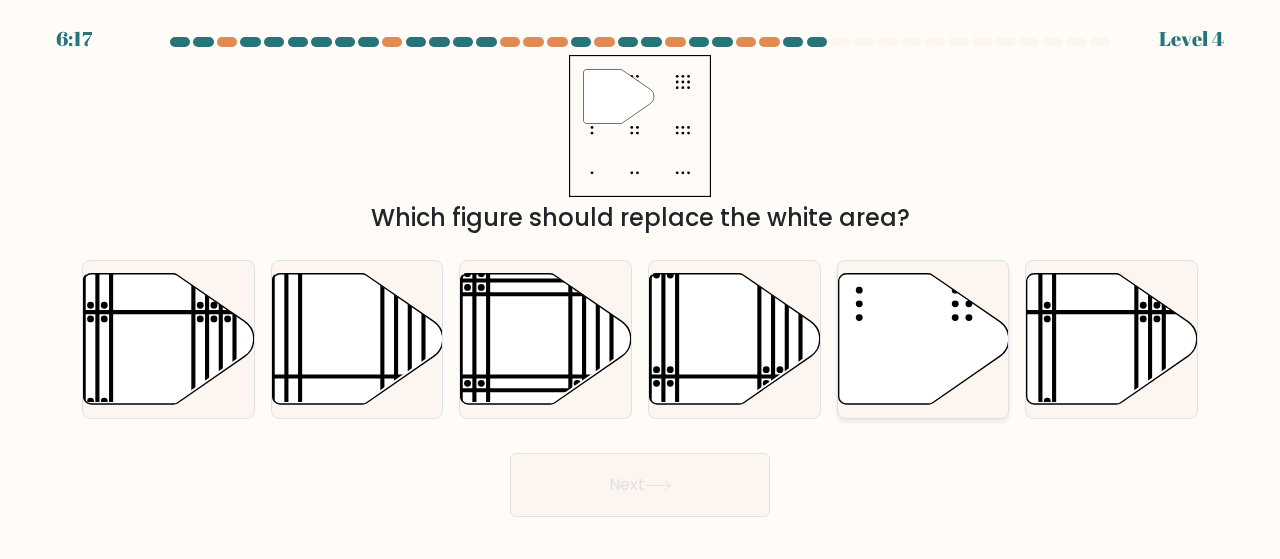 click 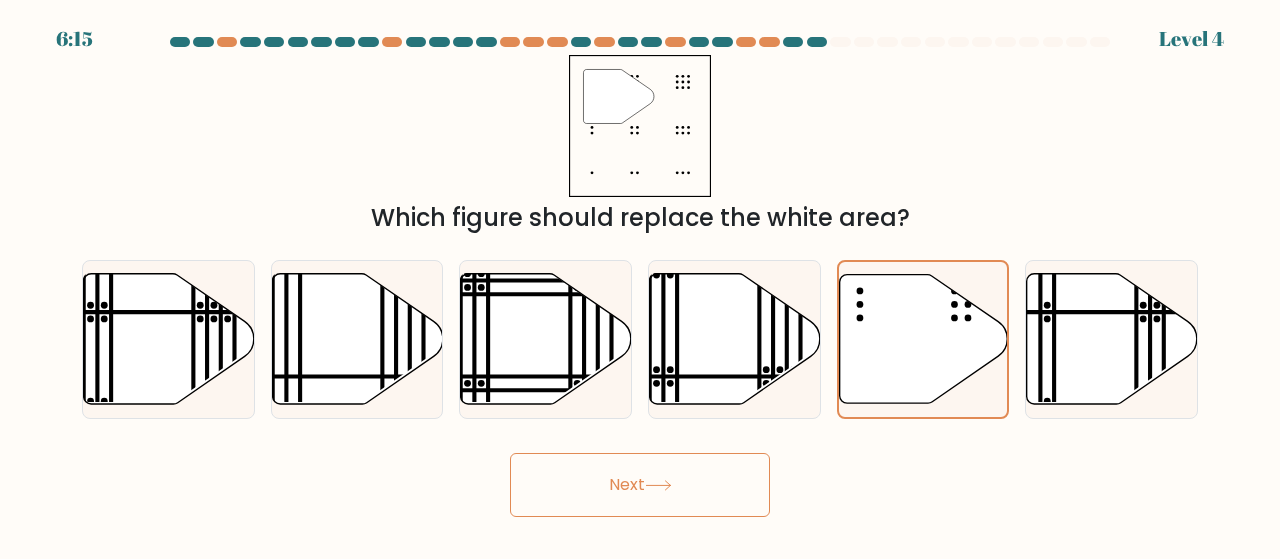 click on "Next" at bounding box center [640, 485] 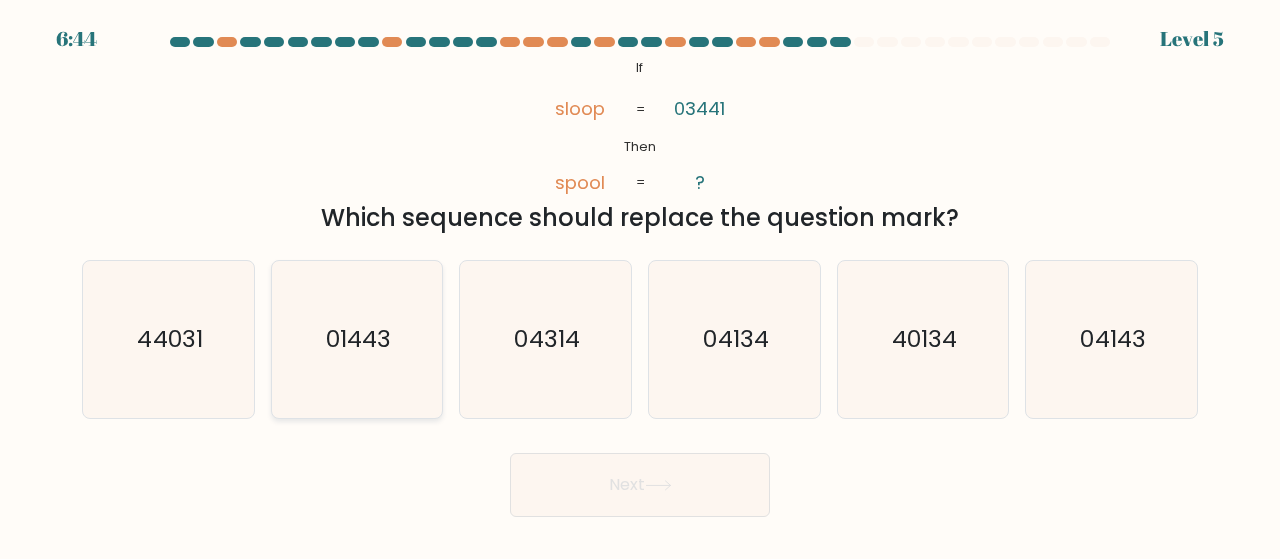 click on "01443" 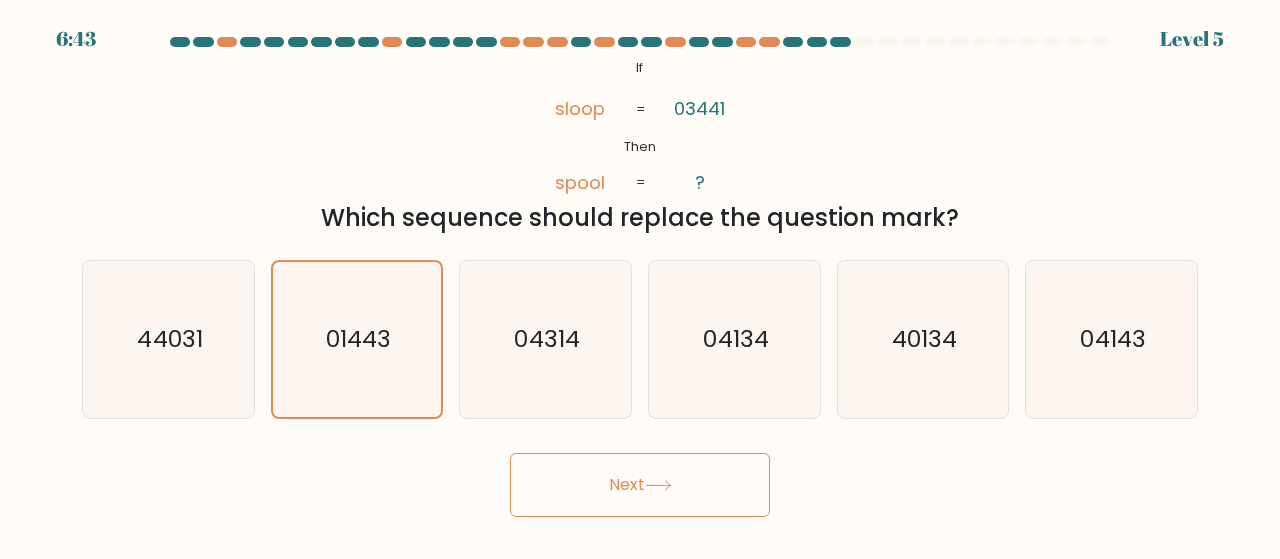 click on "Next" at bounding box center [640, 485] 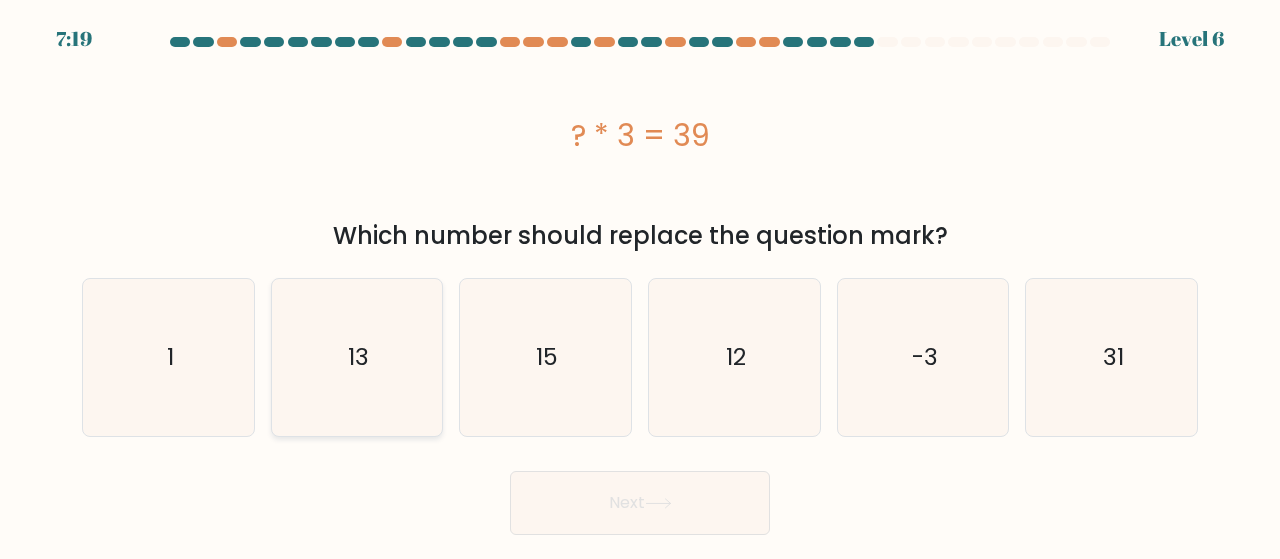 click on "13" 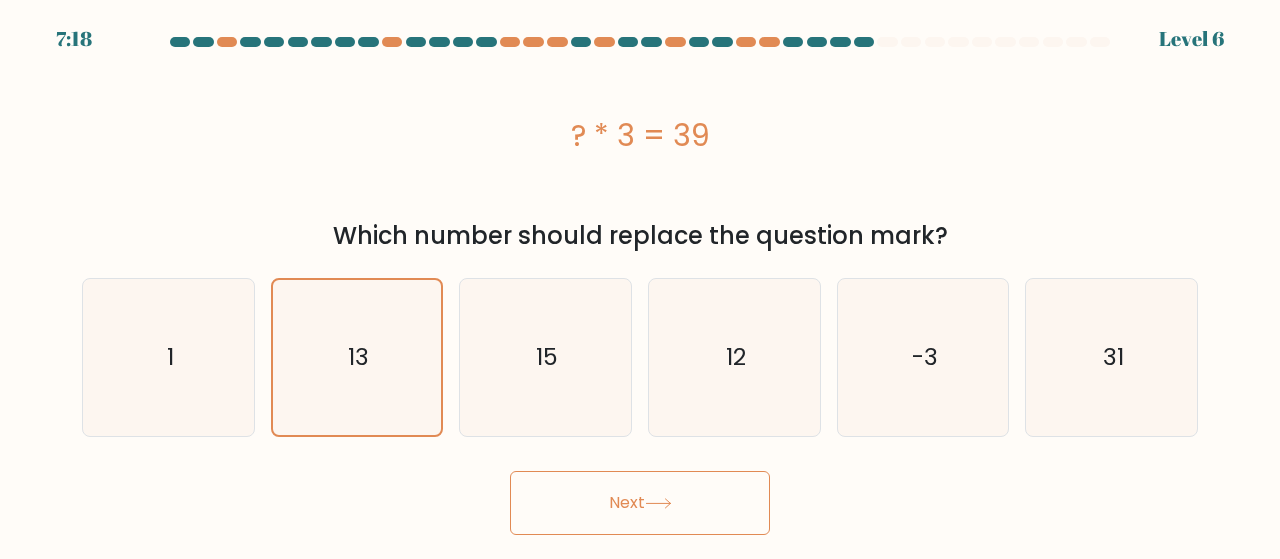 click on "Next" at bounding box center (640, 503) 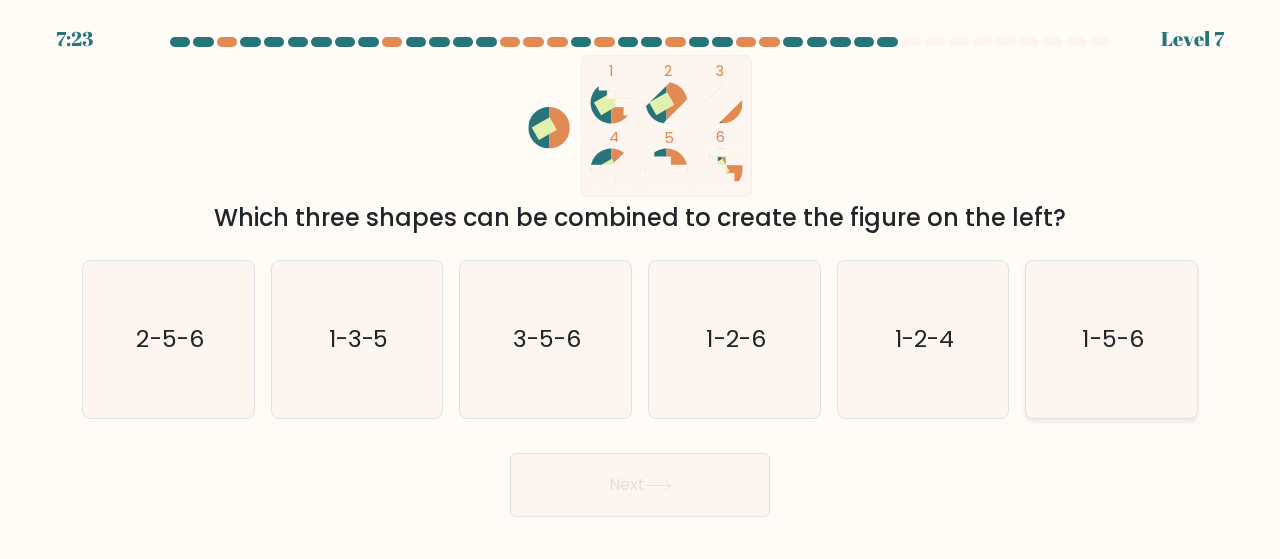 click on "1-5-6" 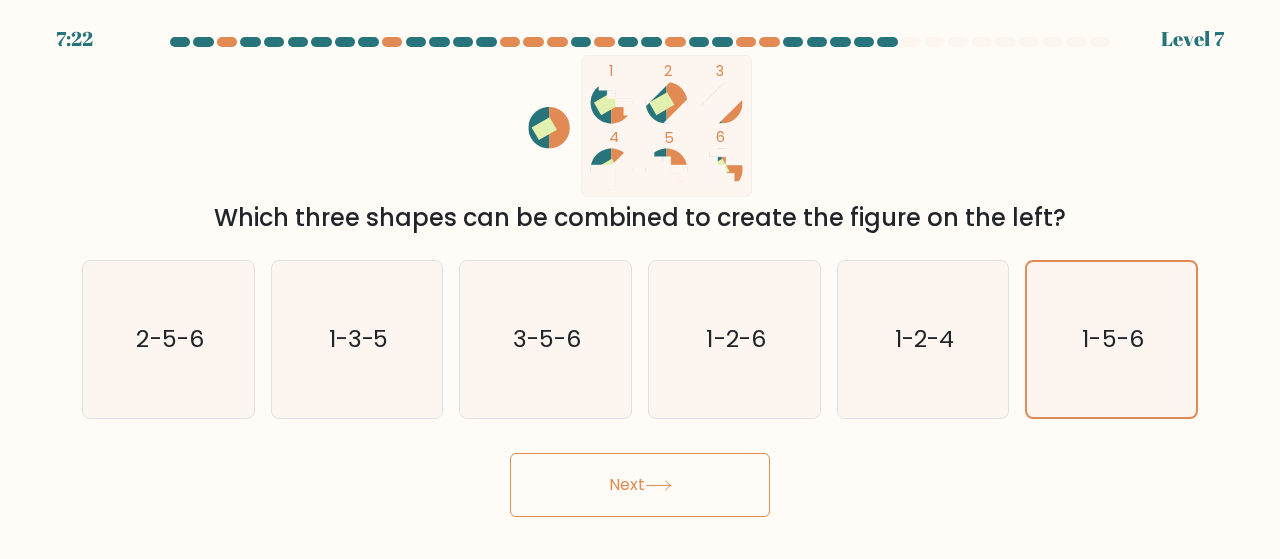 click on "Next" at bounding box center (640, 485) 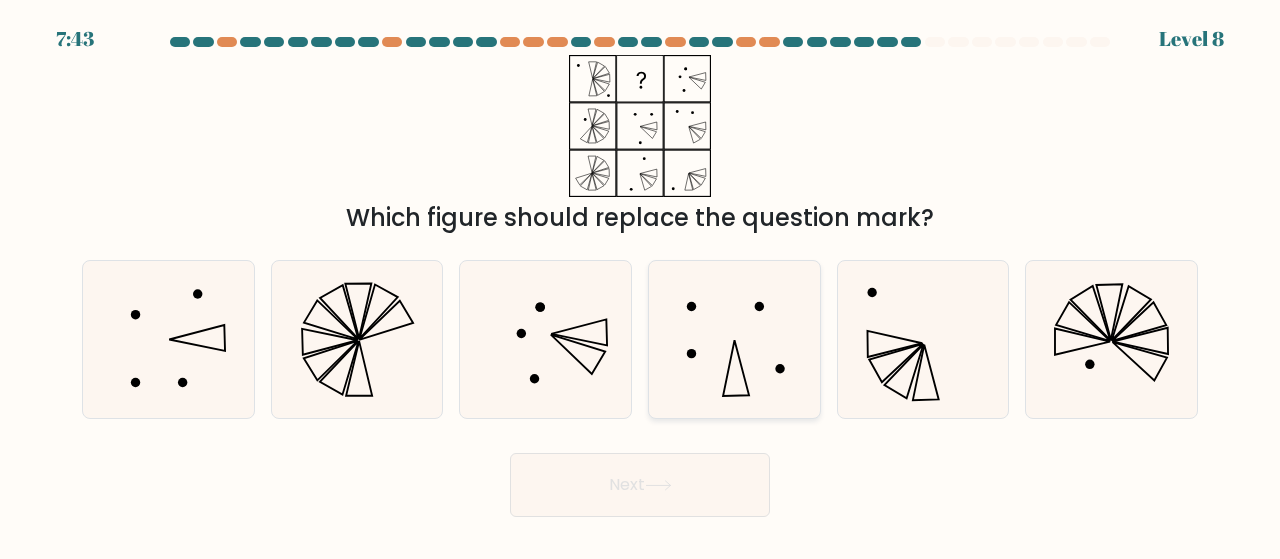 click 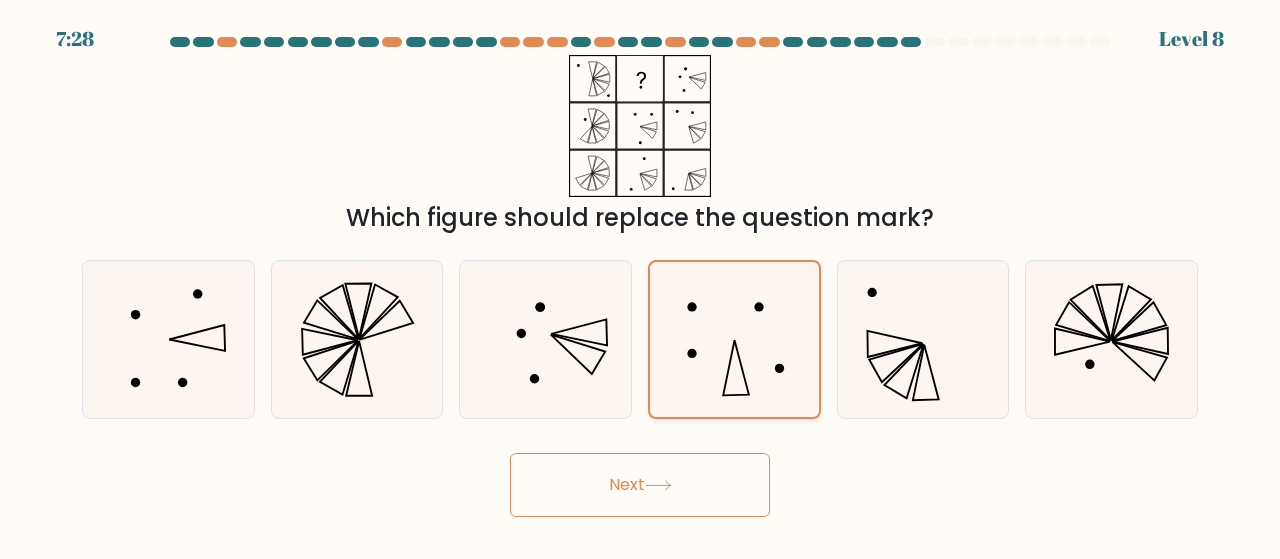 click 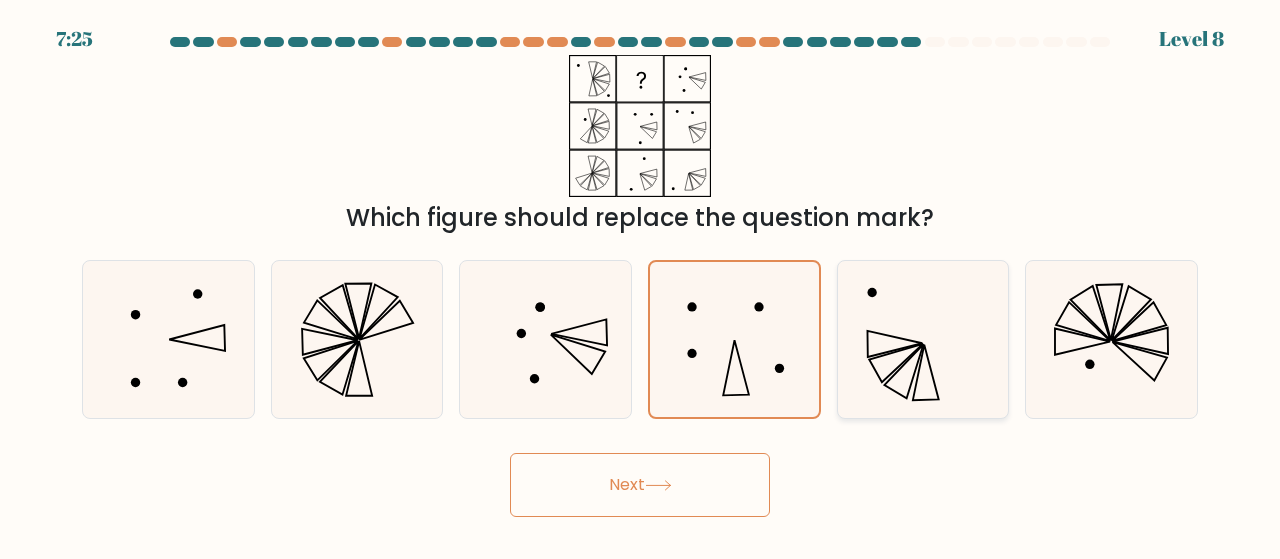 click 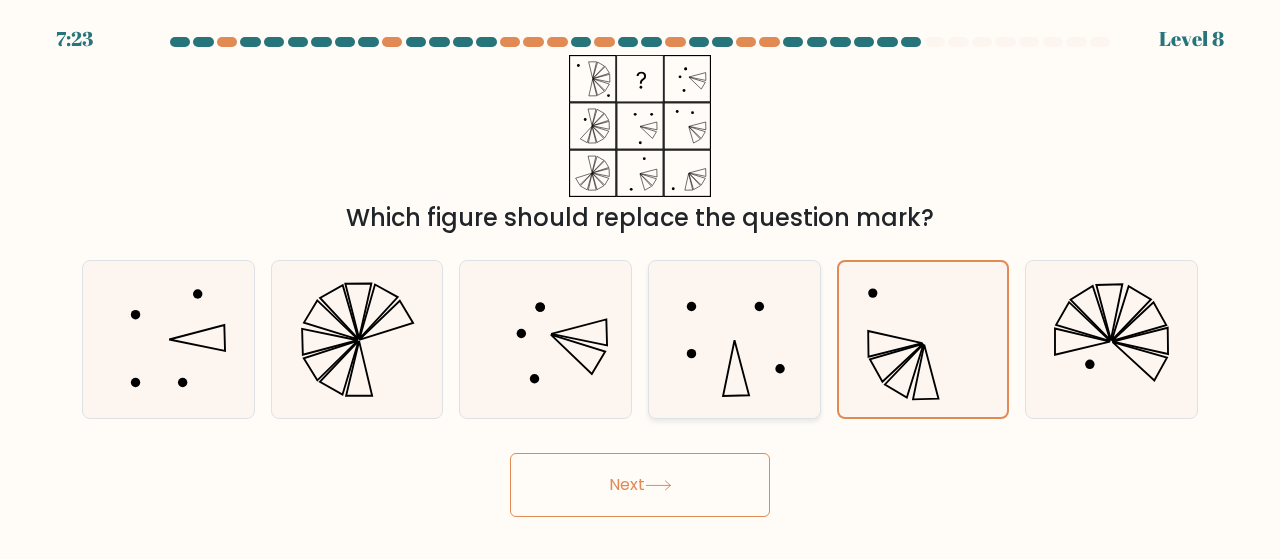 click 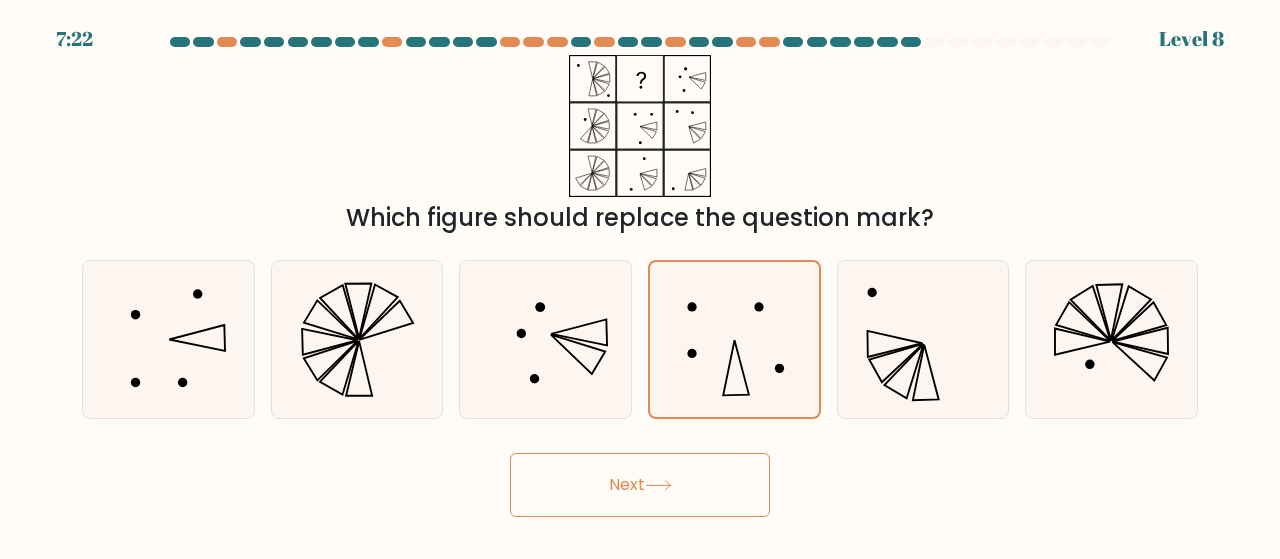 click 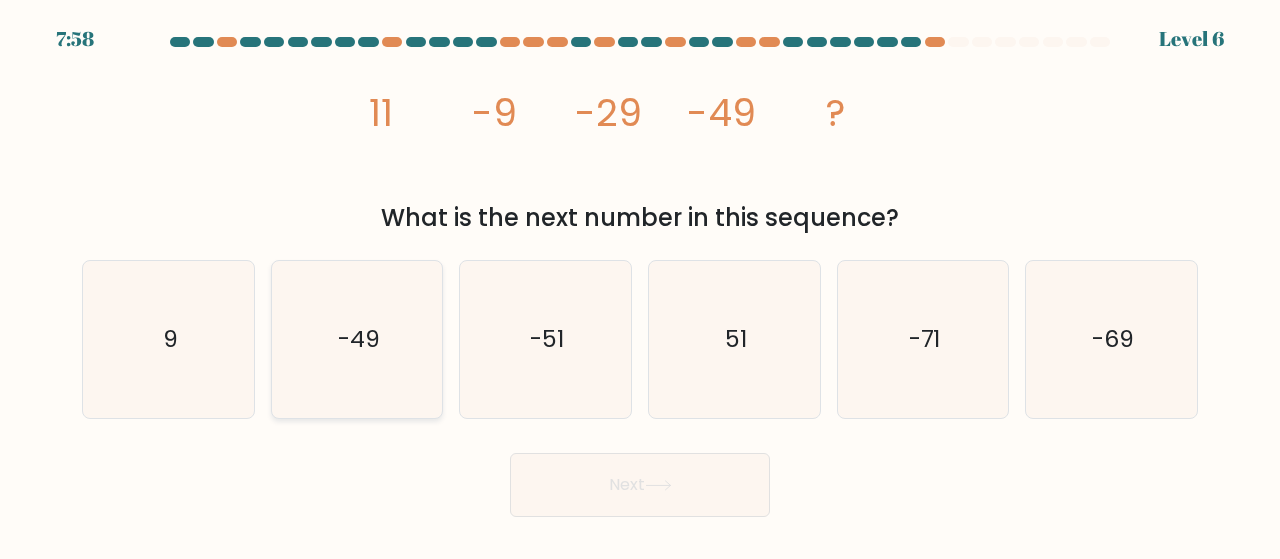 click on "-49" 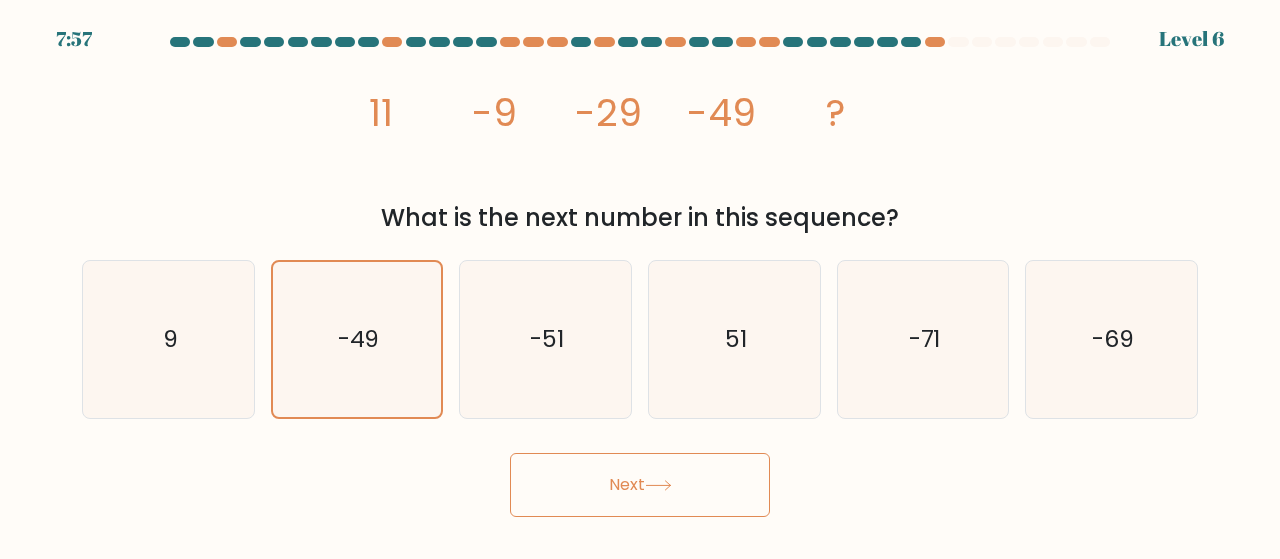 click on "Next" at bounding box center [640, 485] 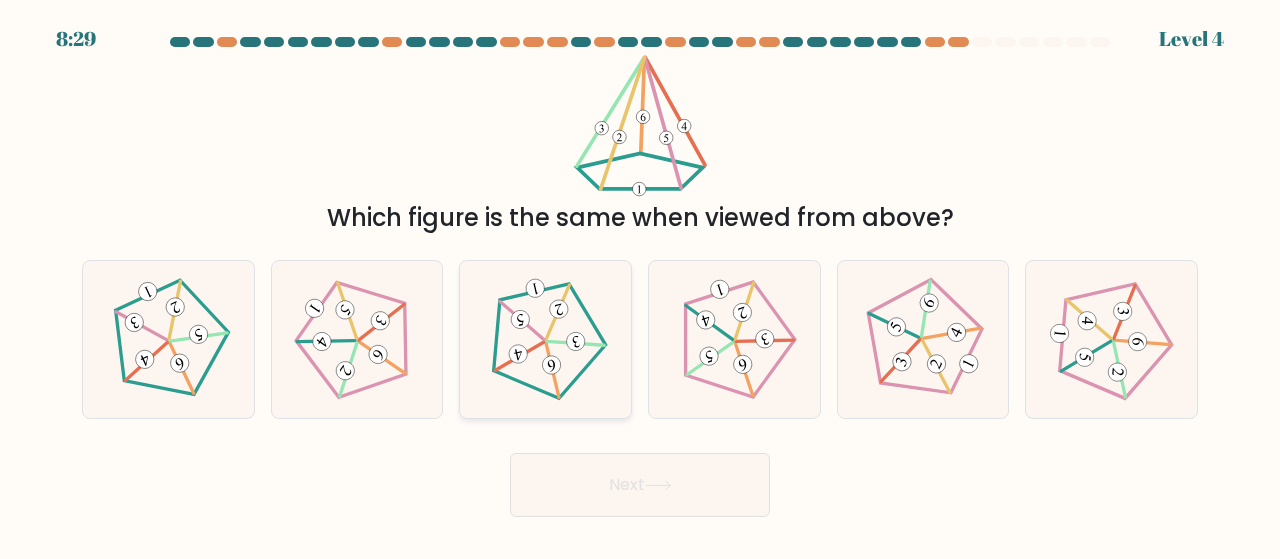 click 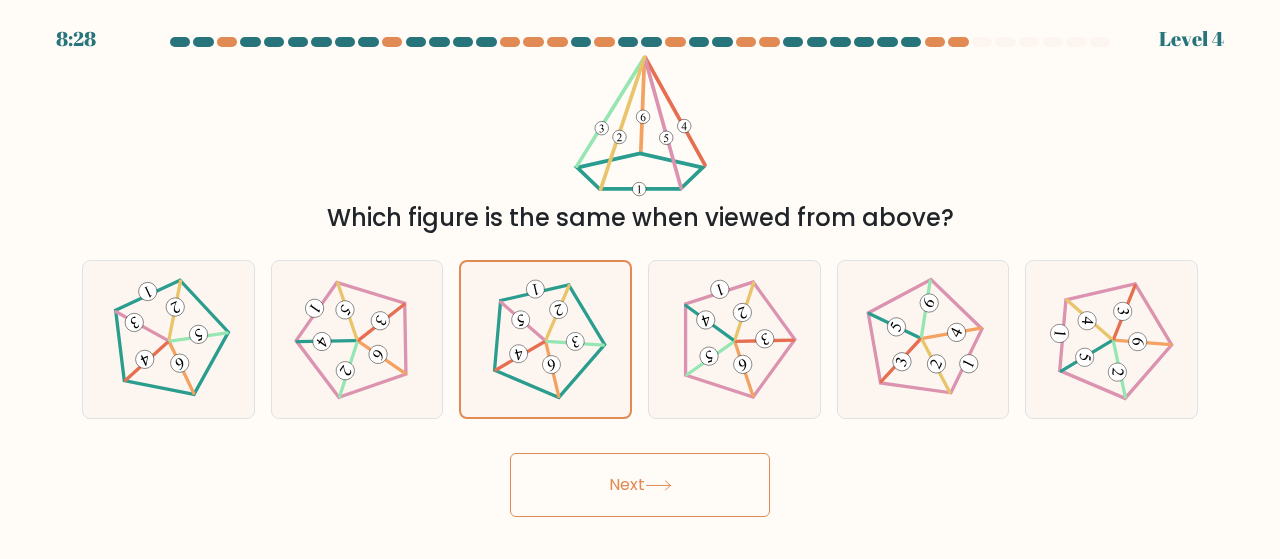 click on "Next" at bounding box center [640, 485] 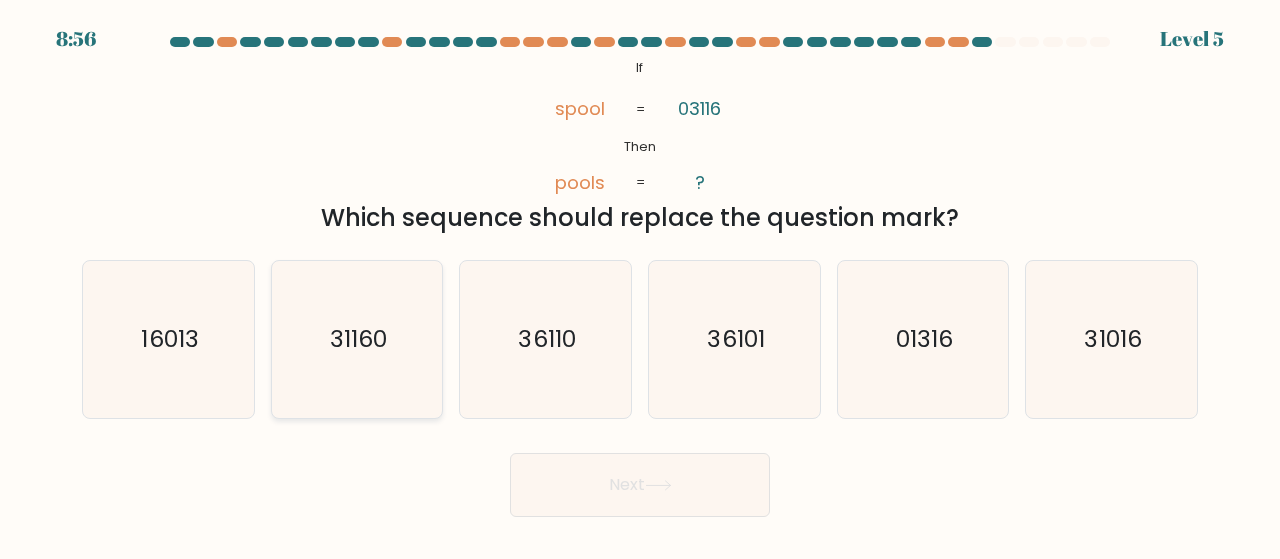 click on "31160" 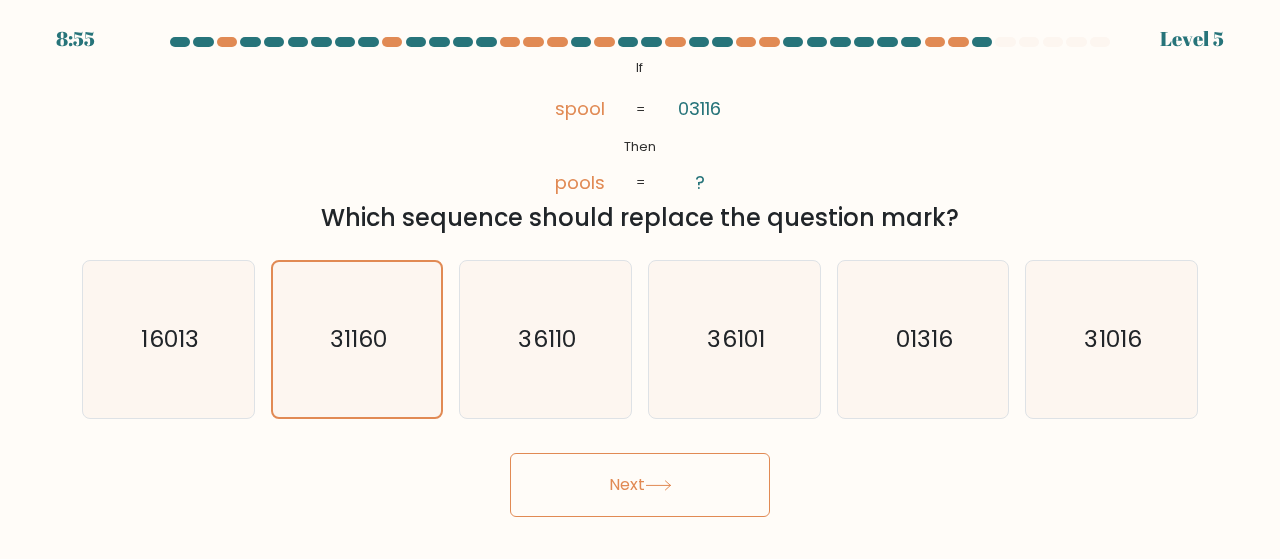 click on "Next" at bounding box center [640, 485] 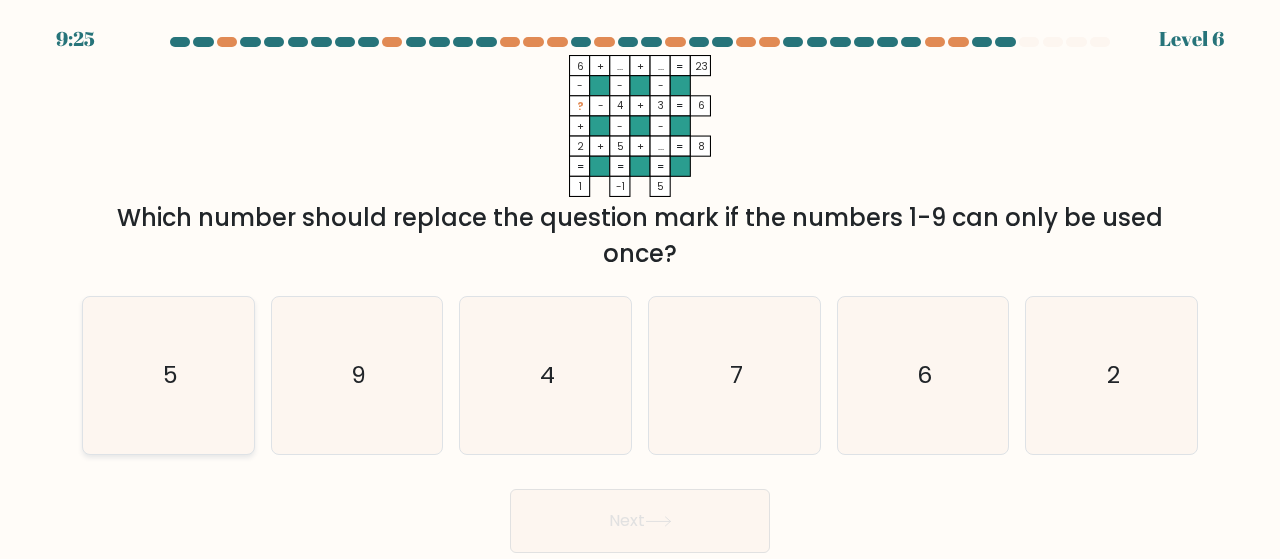 click on "5" 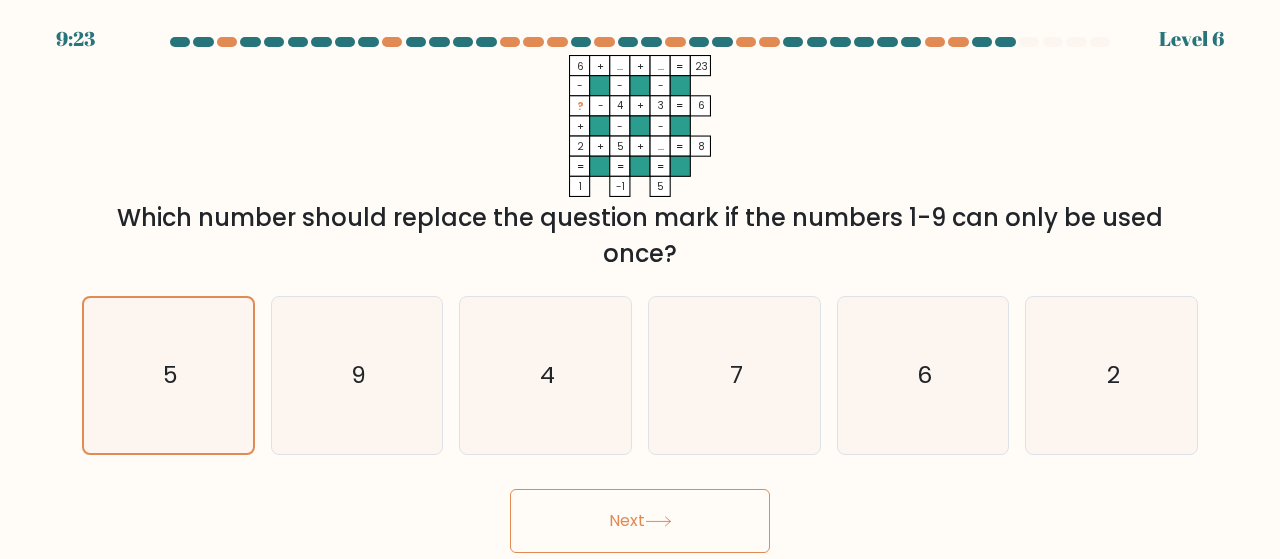 click 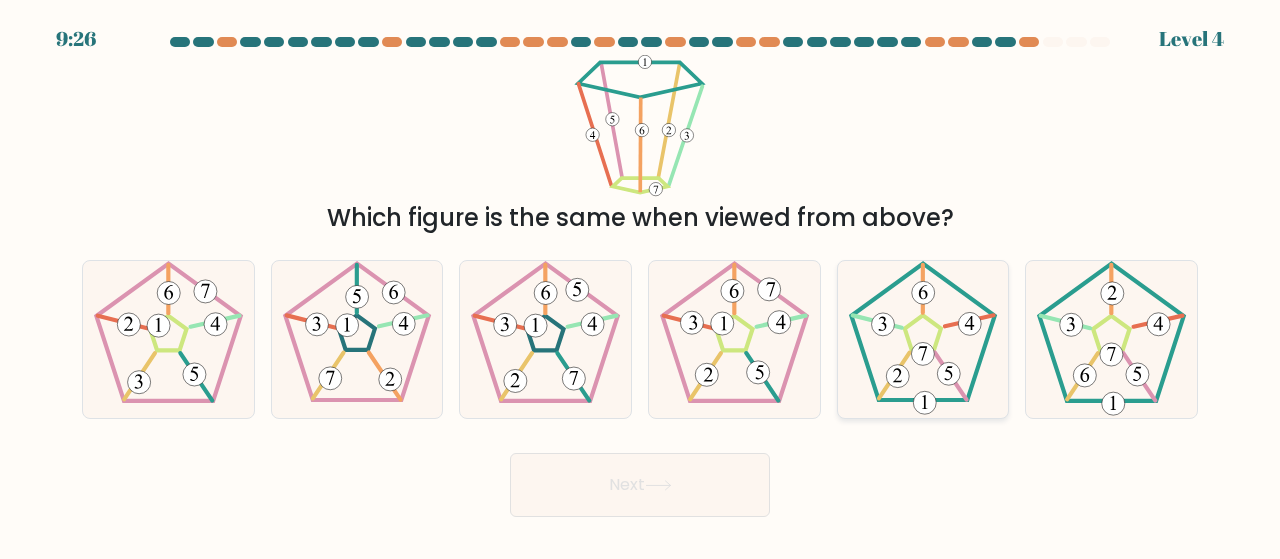 click 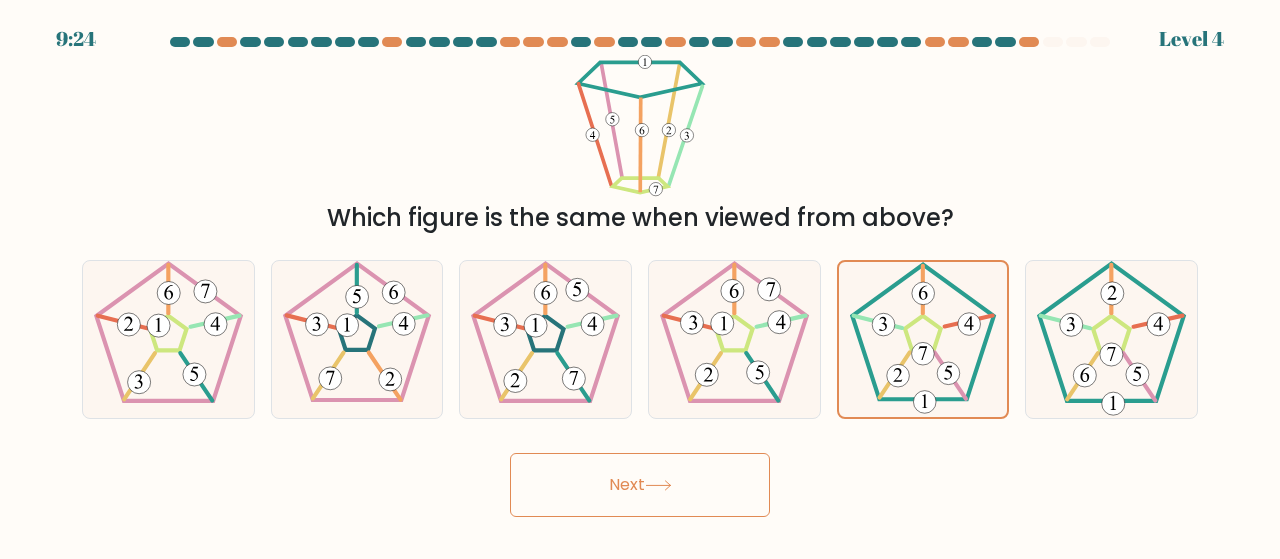 click on "Next" at bounding box center [640, 485] 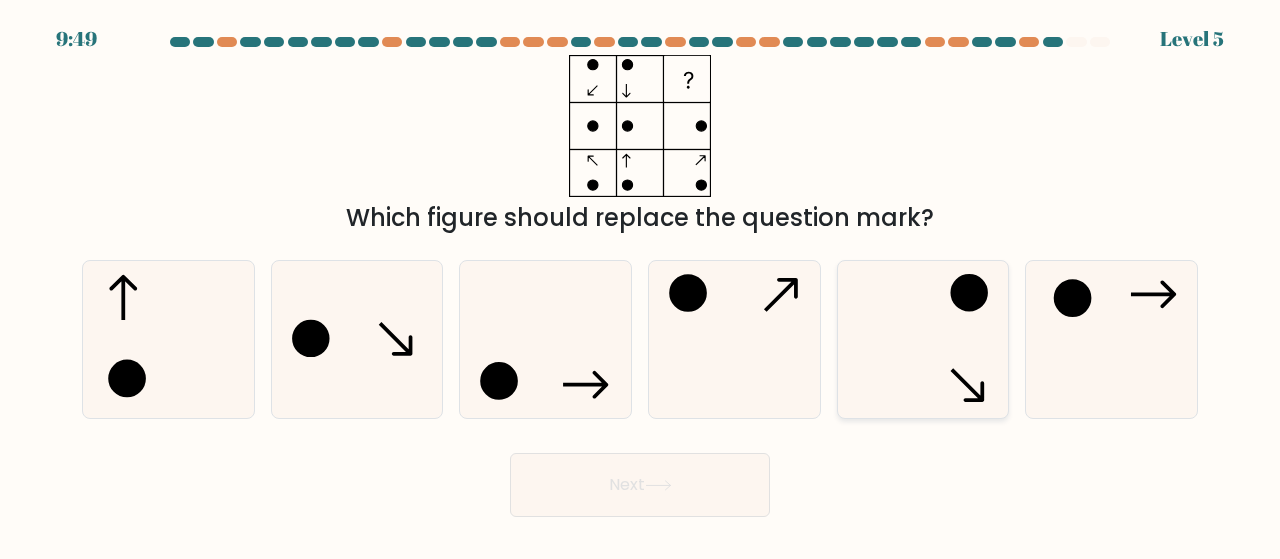 click 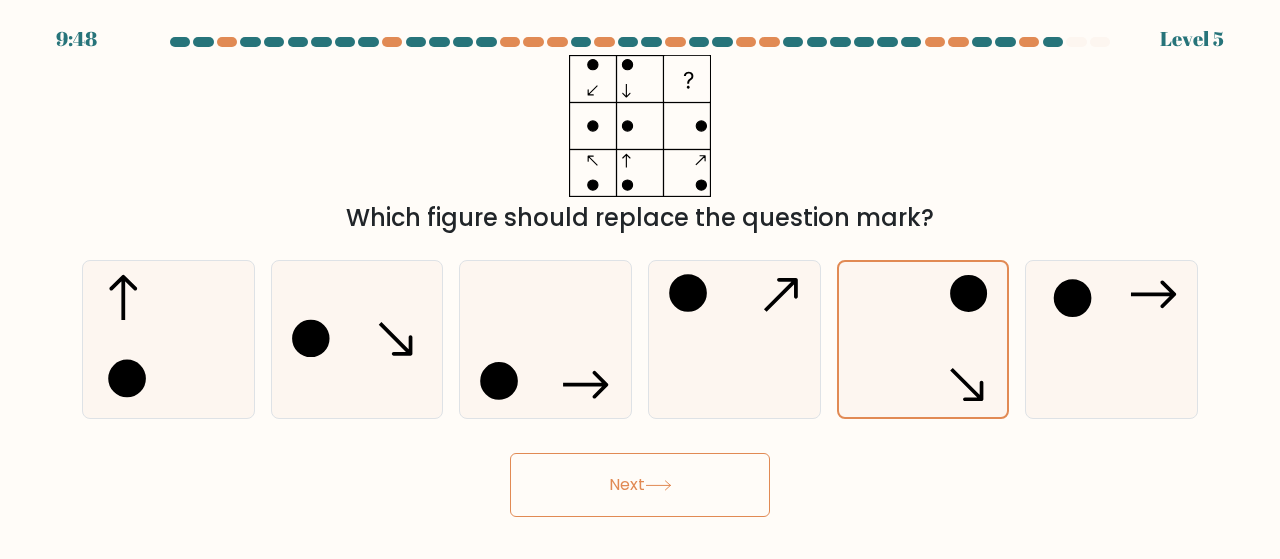 click on "Next" at bounding box center (640, 480) 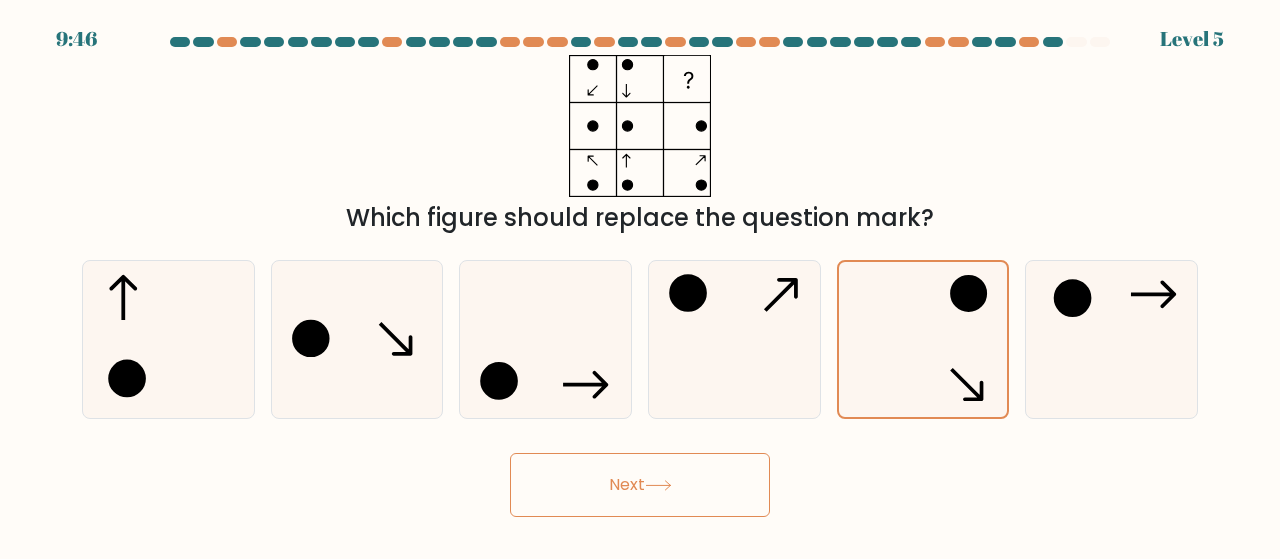 click on "Next" at bounding box center (640, 485) 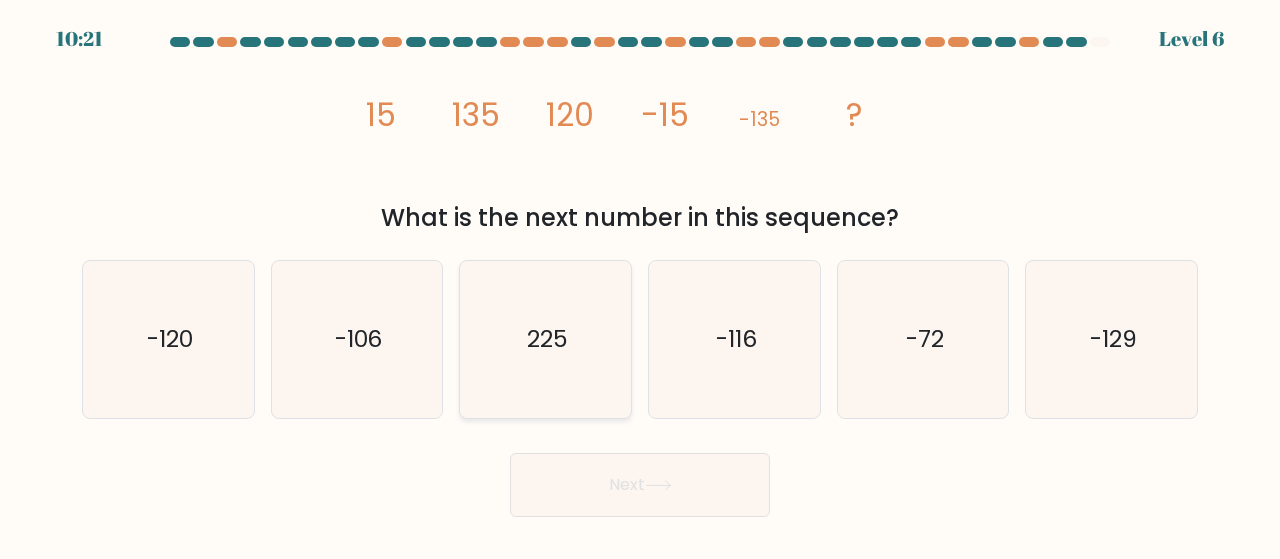 click on "225" 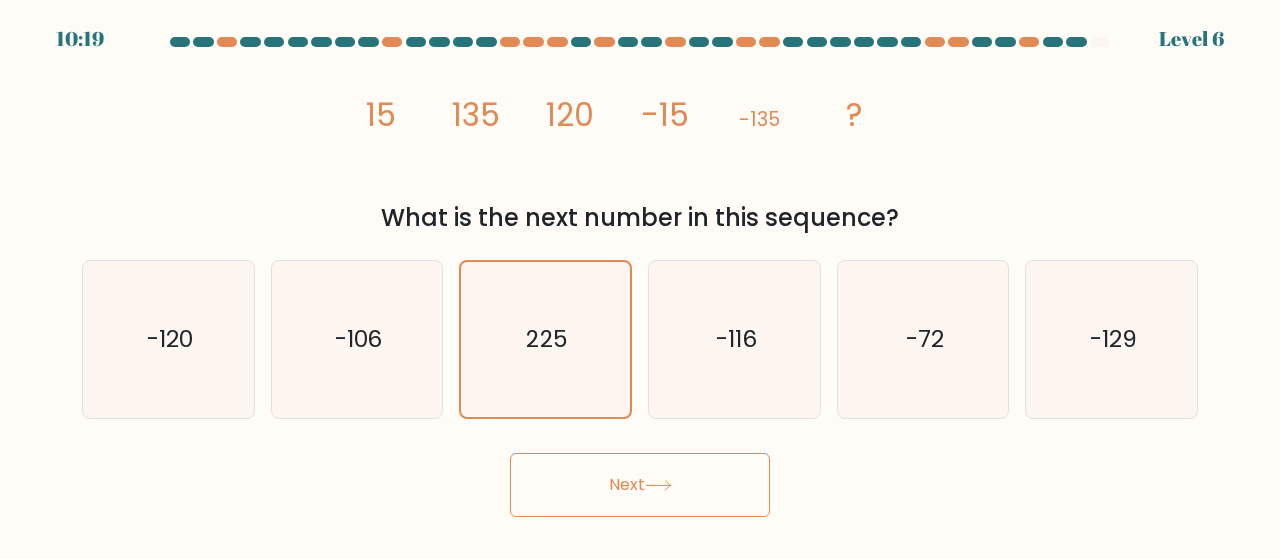 click on "Next" at bounding box center [640, 485] 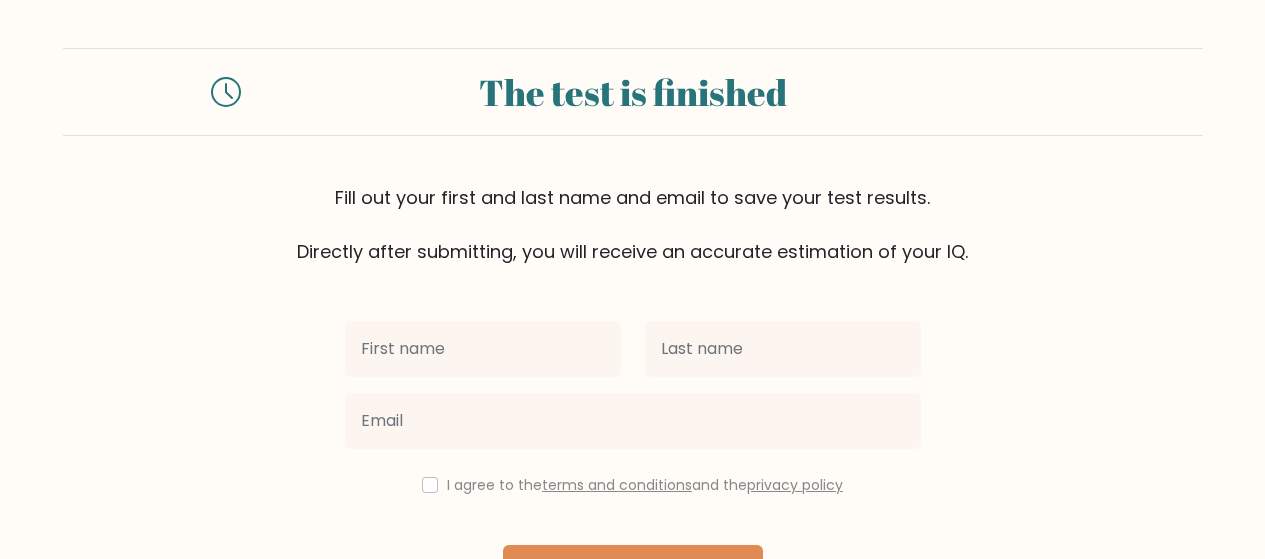 scroll, scrollTop: 0, scrollLeft: 0, axis: both 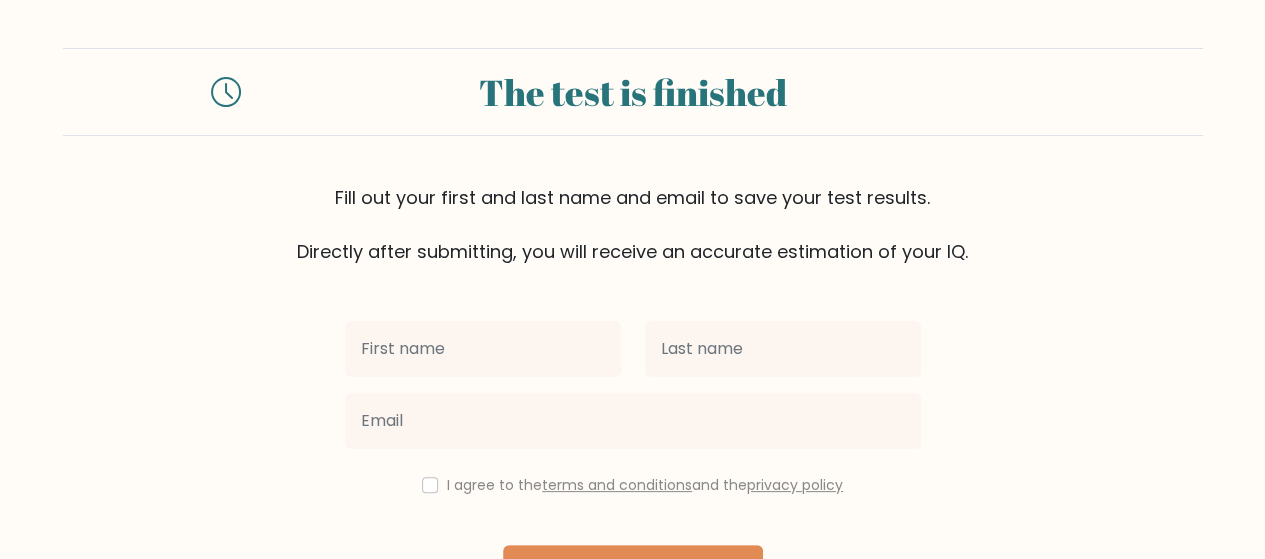 click at bounding box center [483, 349] 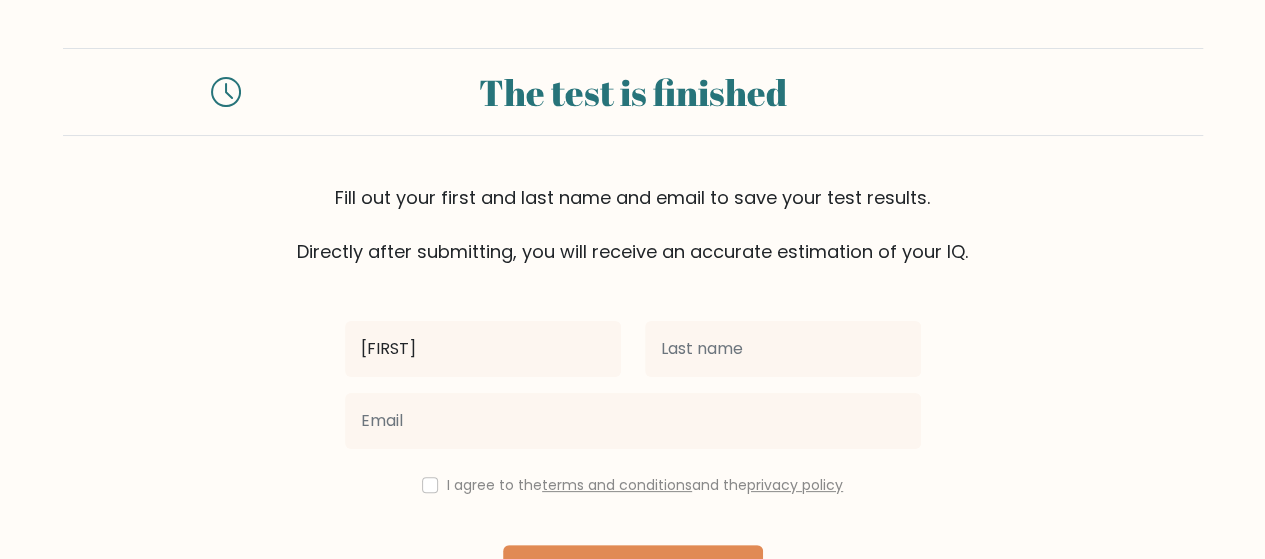 click on "Jannatu" at bounding box center (483, 349) 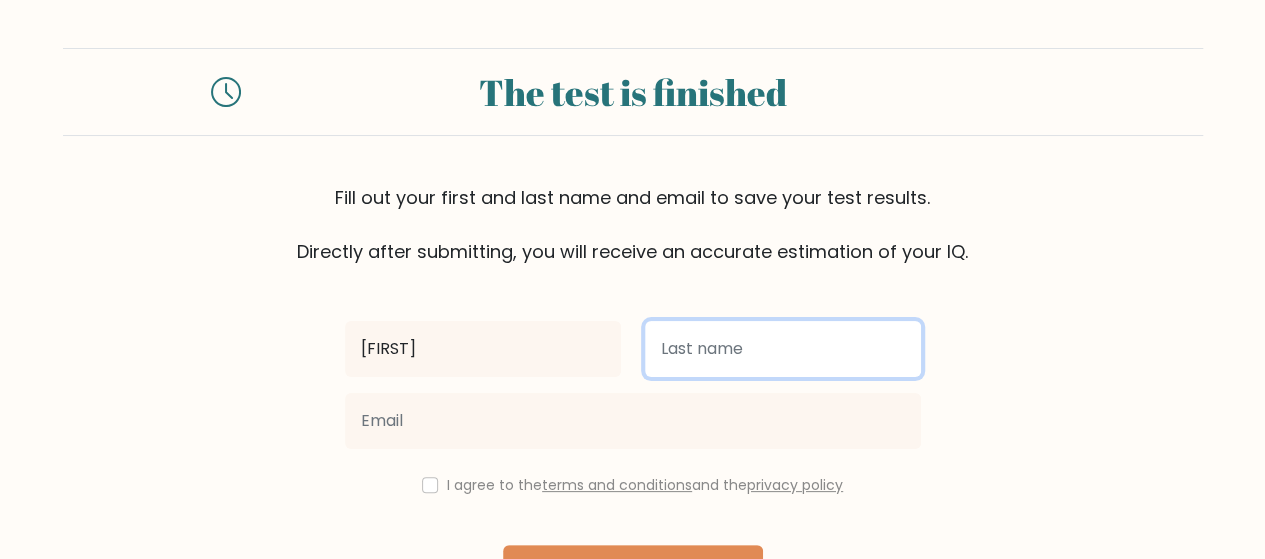 click at bounding box center (783, 349) 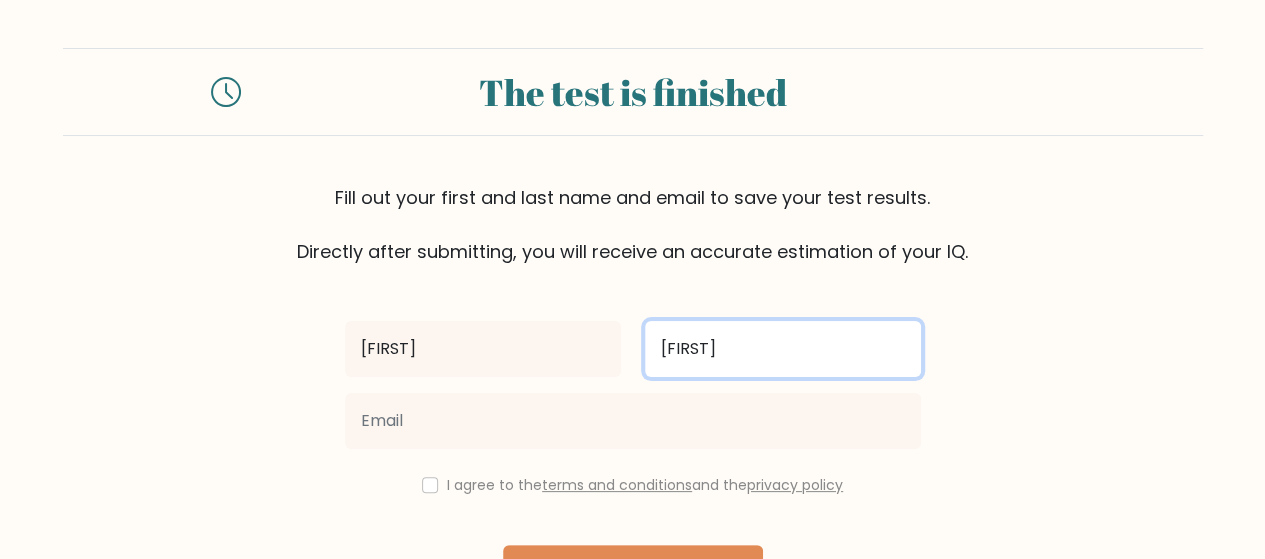 type on "Adni" 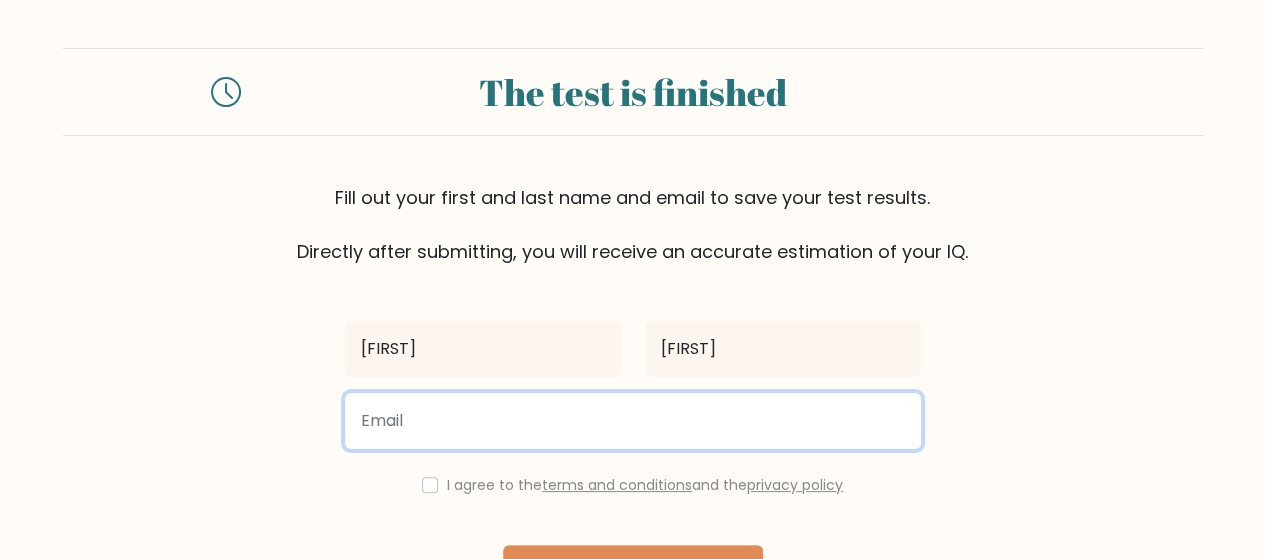 click at bounding box center (633, 421) 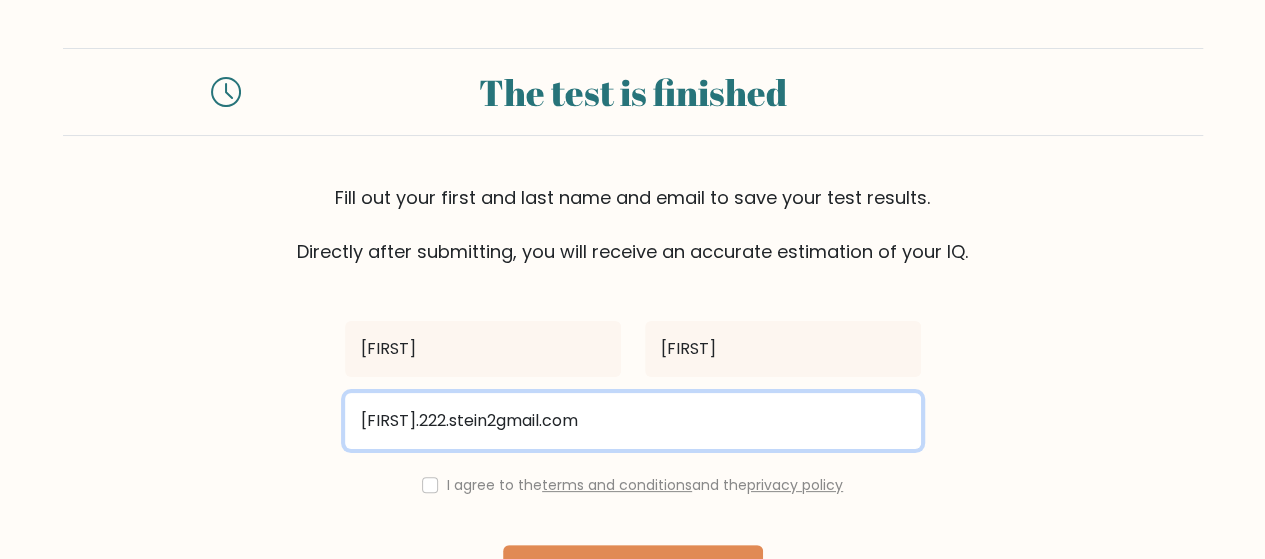 click on "anikov.222.stein2gmail.com" at bounding box center (633, 421) 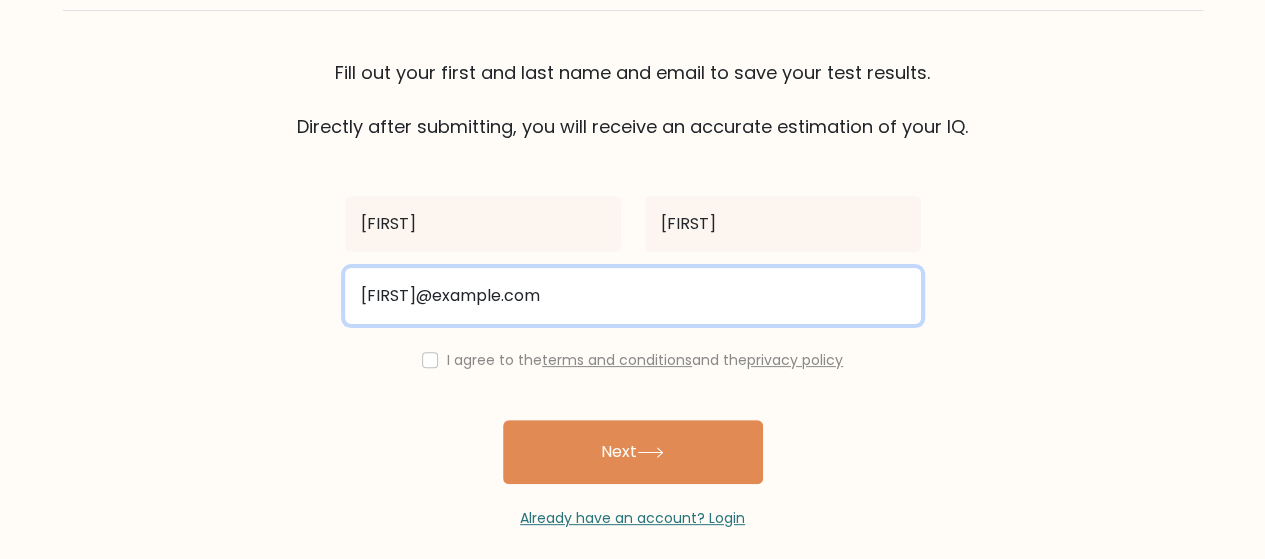 scroll, scrollTop: 141, scrollLeft: 0, axis: vertical 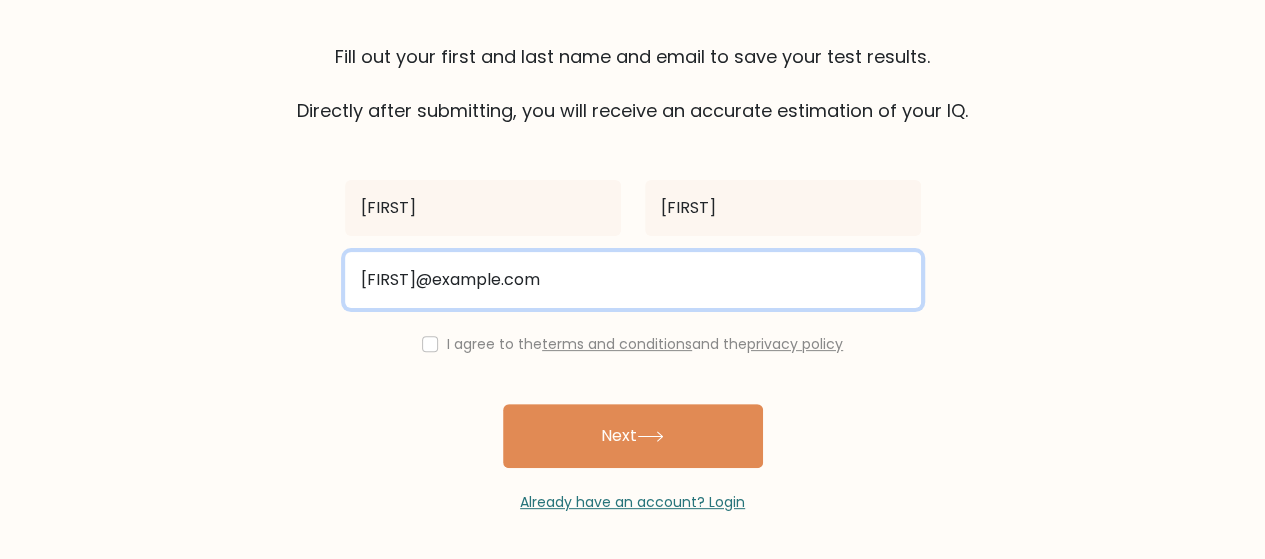 type on "anikov.222.stein@gmail.com" 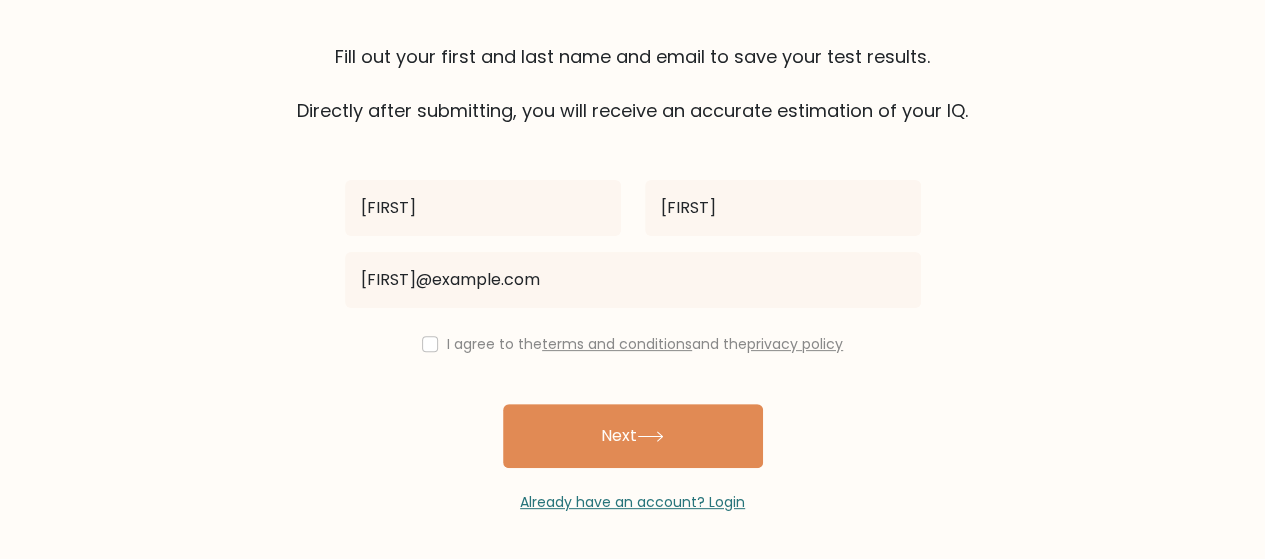 click on "I agree to the  terms and conditions  and the  privacy policy" at bounding box center [633, 344] 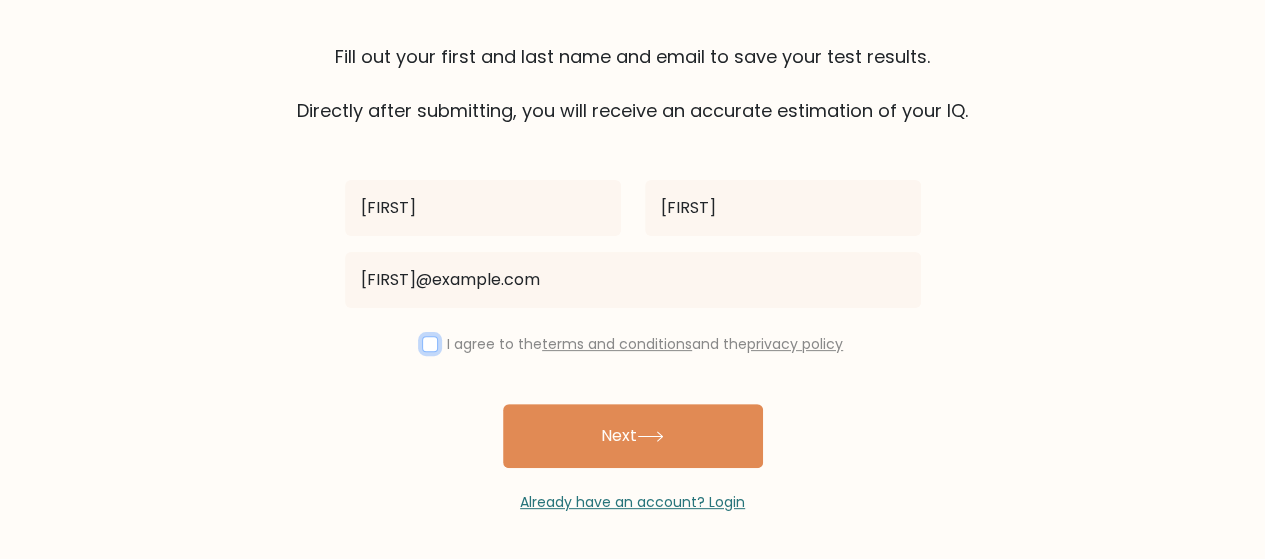 click at bounding box center (430, 344) 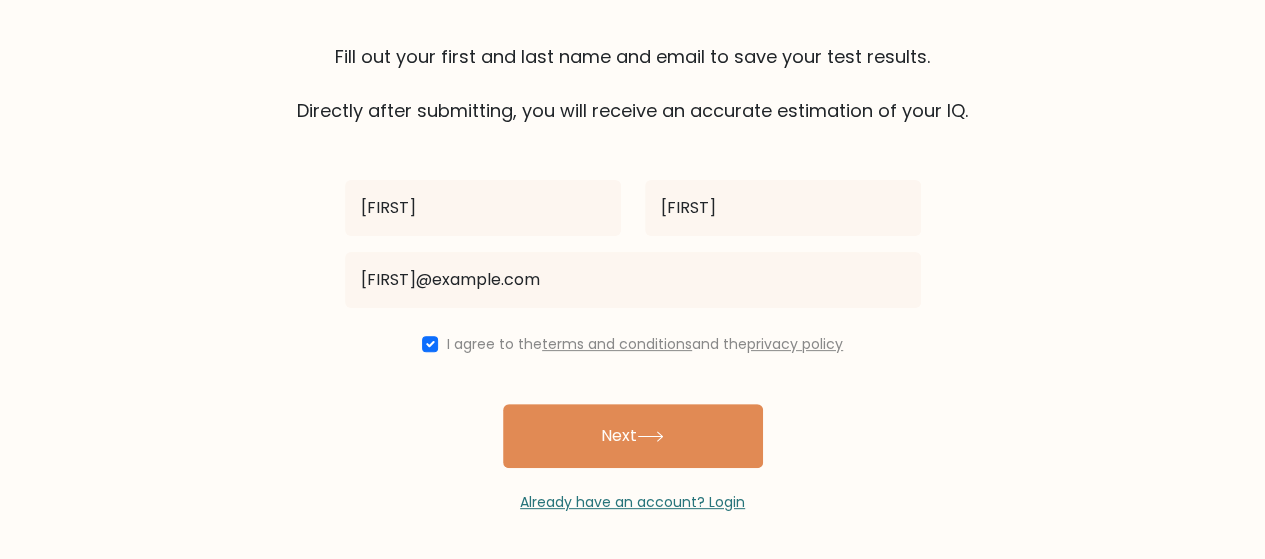 click on "Next" at bounding box center (633, 436) 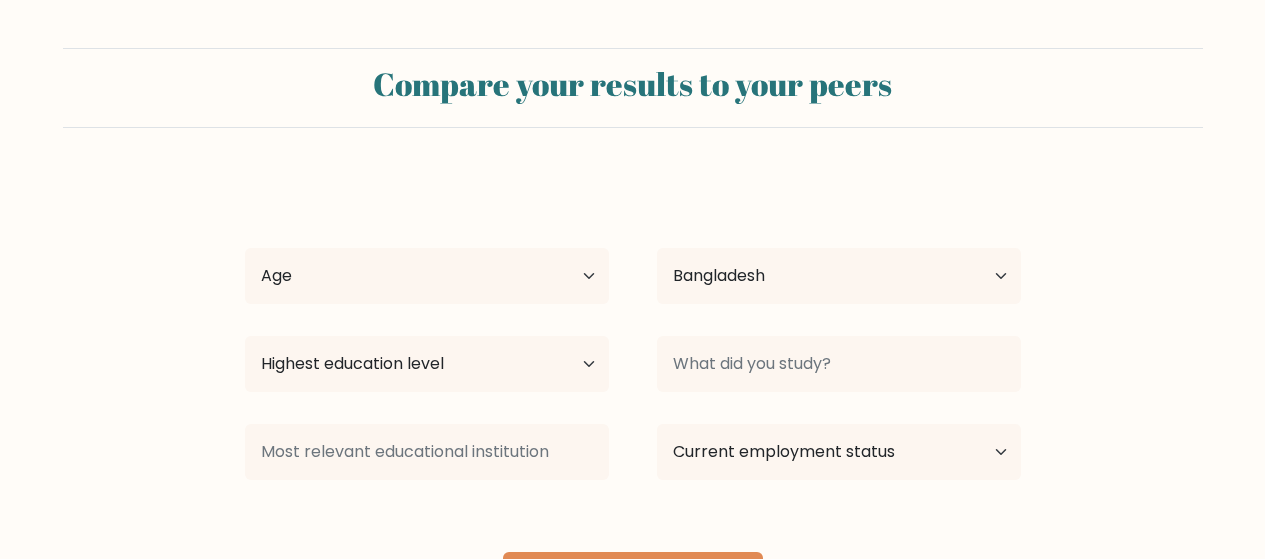 select on "BD" 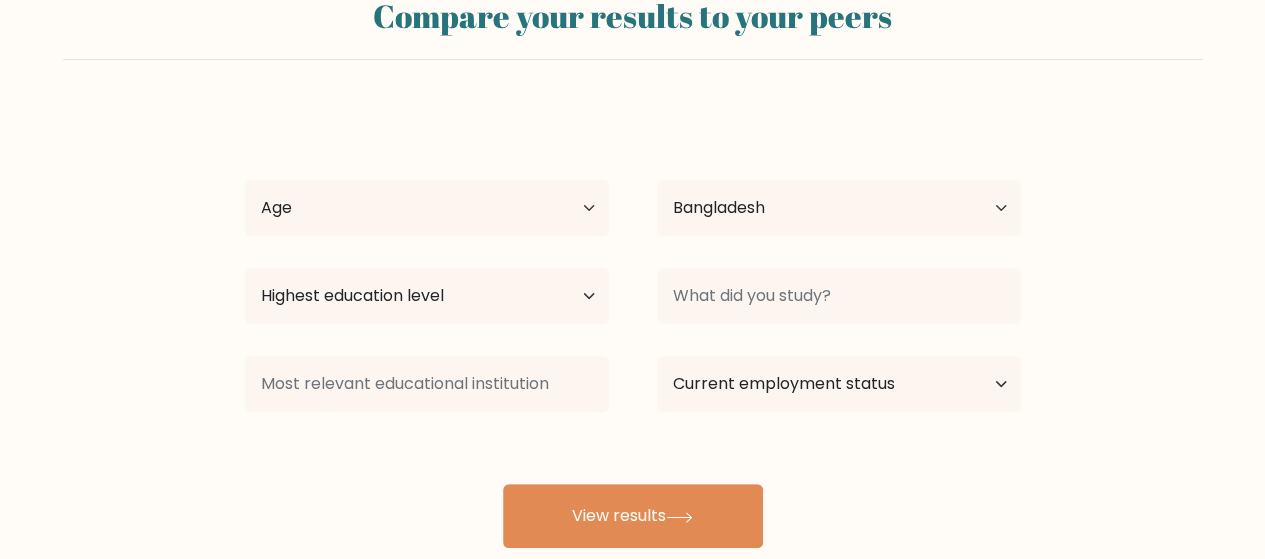 scroll, scrollTop: 100, scrollLeft: 0, axis: vertical 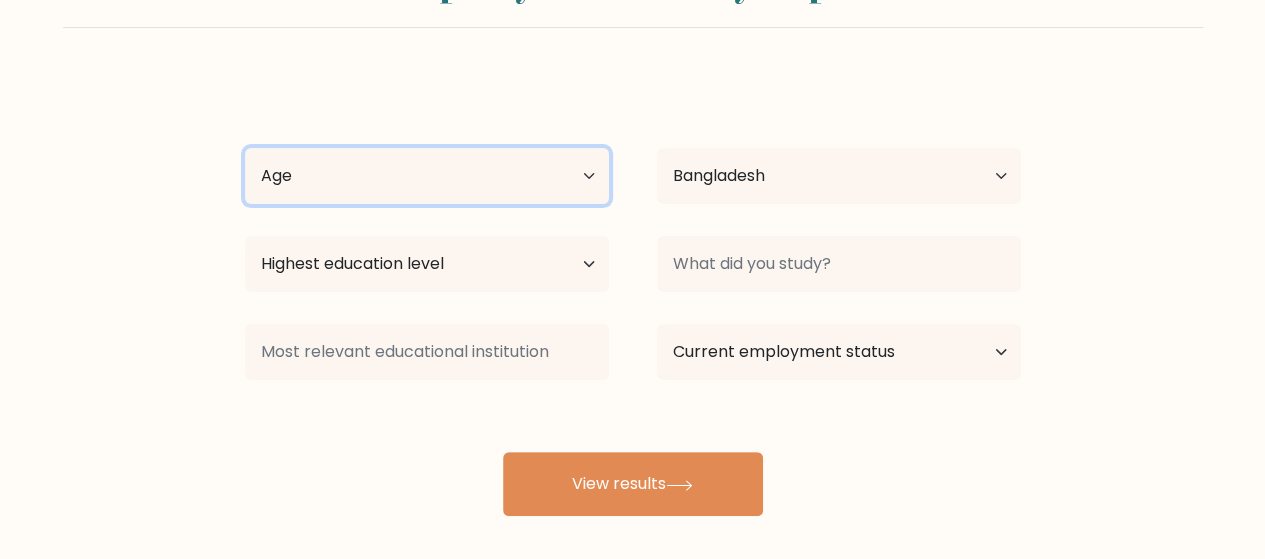 click on "Age
Under 18 years old
18-24 years old
25-34 years old
35-44 years old
45-54 years old
55-64 years old
65 years old and above" at bounding box center [427, 176] 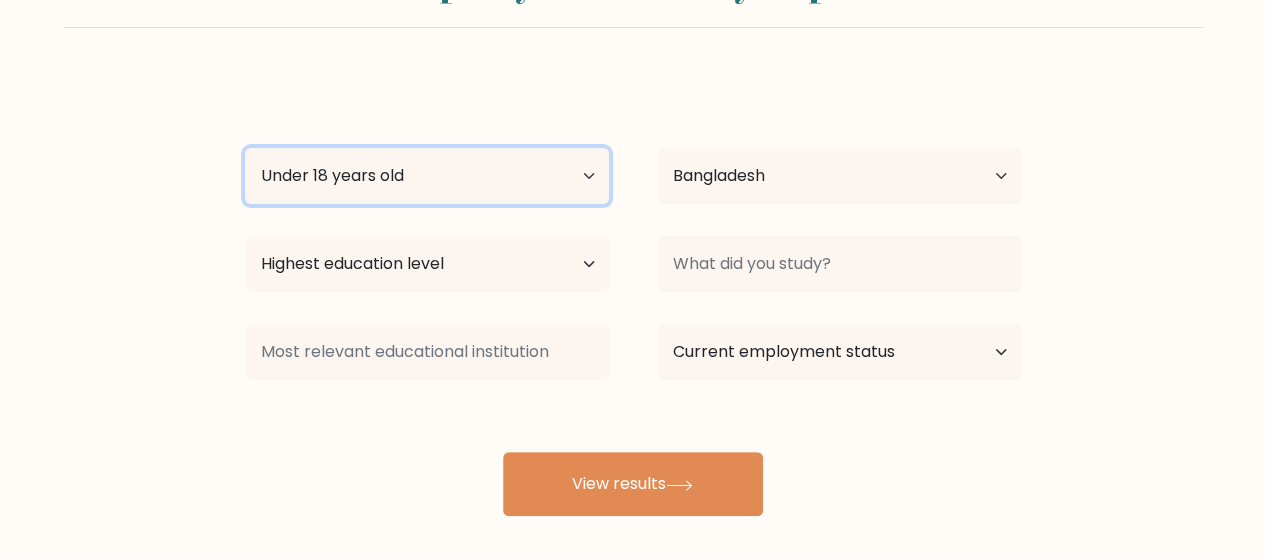 click on "Age
Under 18 years old
18-24 years old
25-34 years old
35-44 years old
45-54 years old
55-64 years old
65 years old and above" at bounding box center (427, 176) 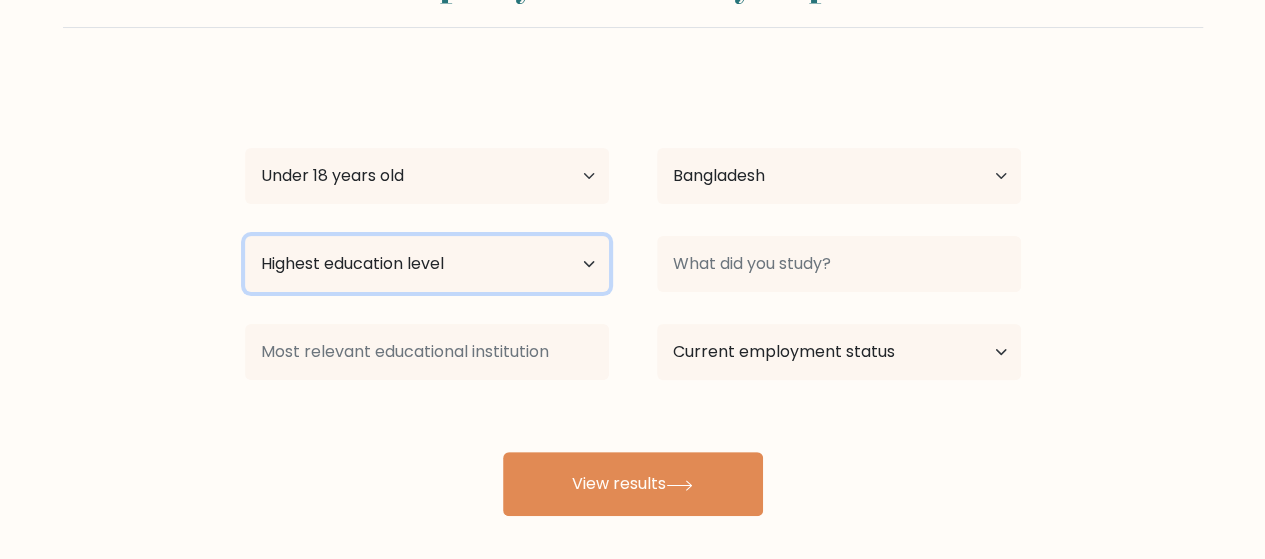 click on "Highest education level
No schooling
Primary
Lower Secondary
Upper Secondary
Occupation Specific
Bachelor's degree
Master's degree
Doctoral degree" at bounding box center [427, 264] 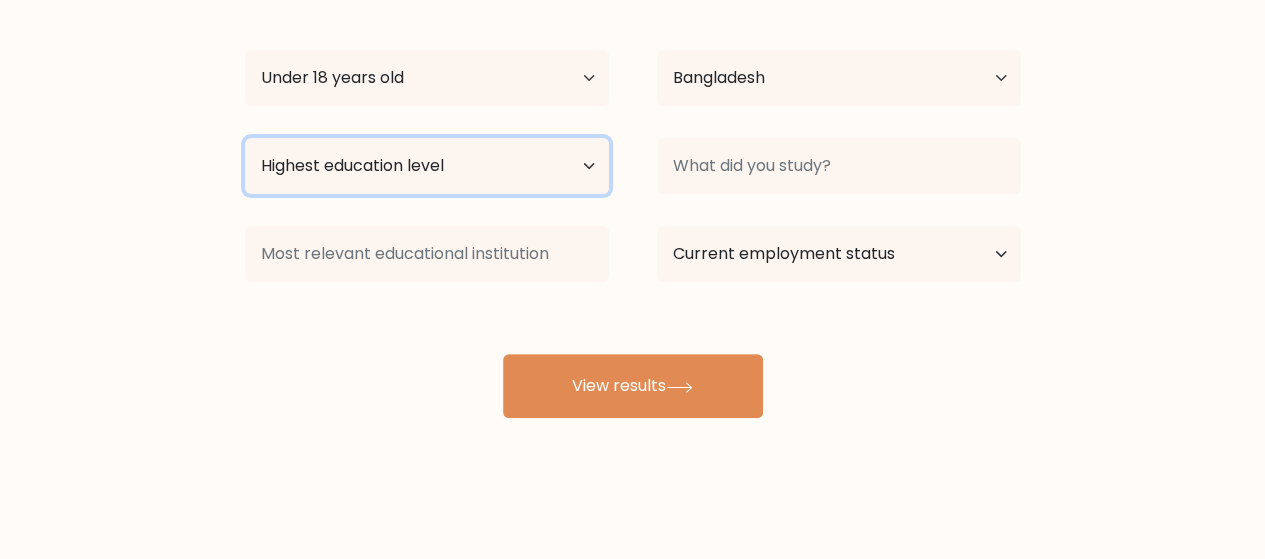 click on "Highest education level
No schooling
Primary
Lower Secondary
Upper Secondary
Occupation Specific
Bachelor's degree
Master's degree
Doctoral degree" at bounding box center [427, 166] 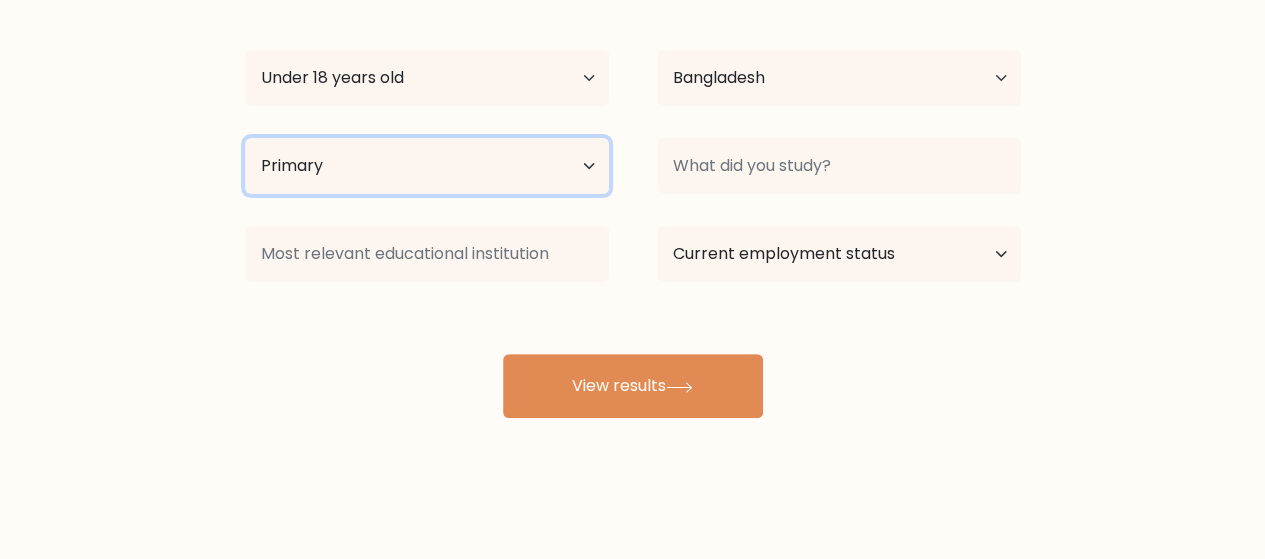 click on "Highest education level
No schooling
Primary
Lower Secondary
Upper Secondary
Occupation Specific
Bachelor's degree
Master's degree
Doctoral degree" at bounding box center (427, 166) 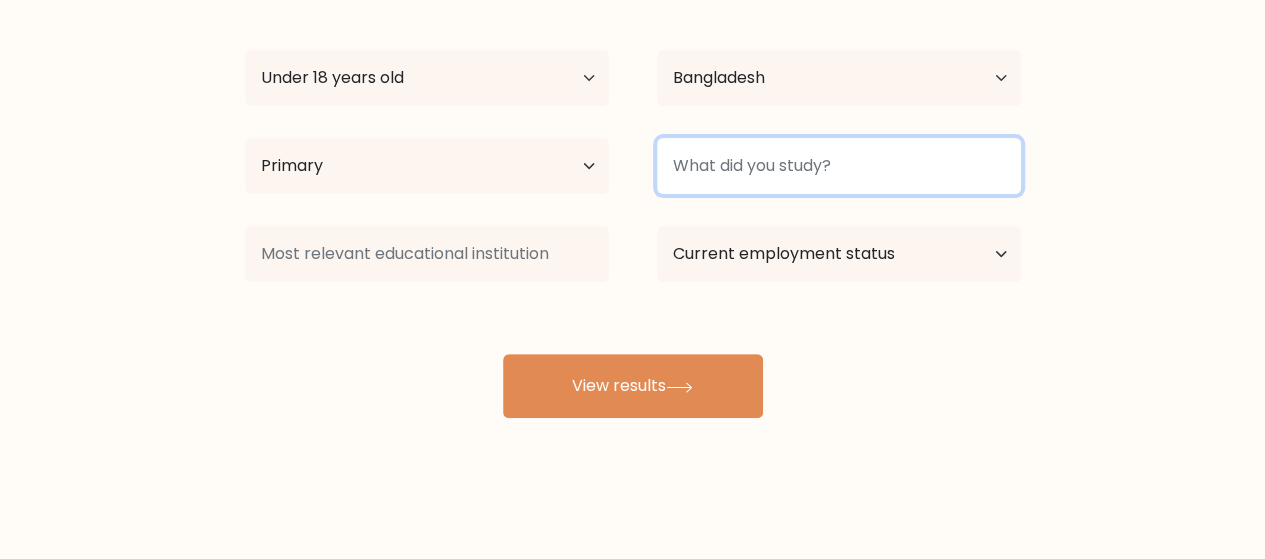 click at bounding box center (839, 166) 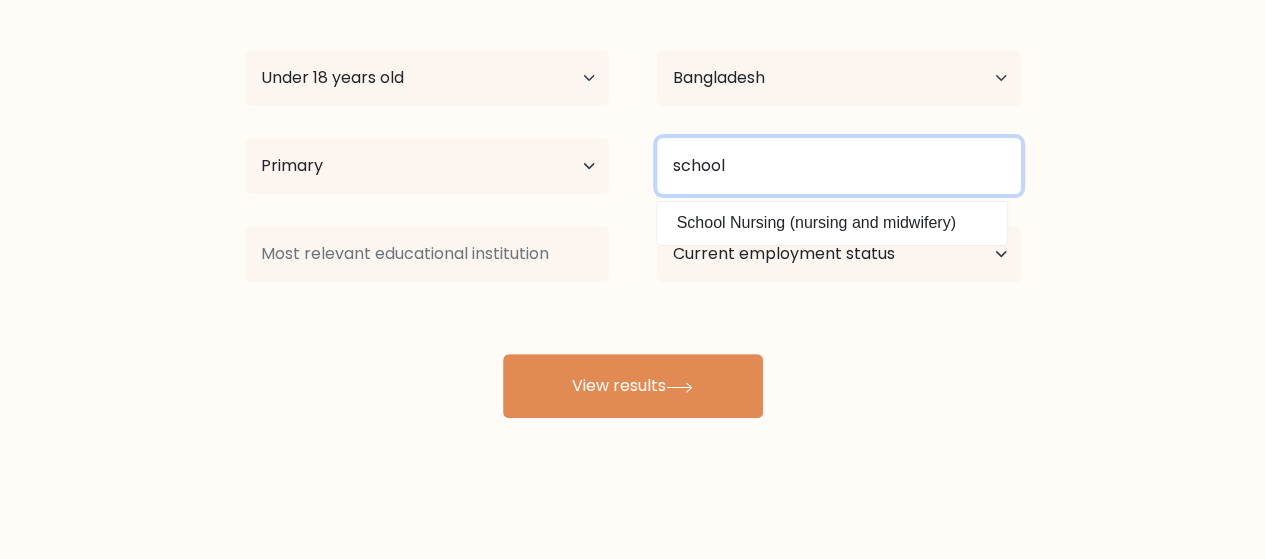type on "school" 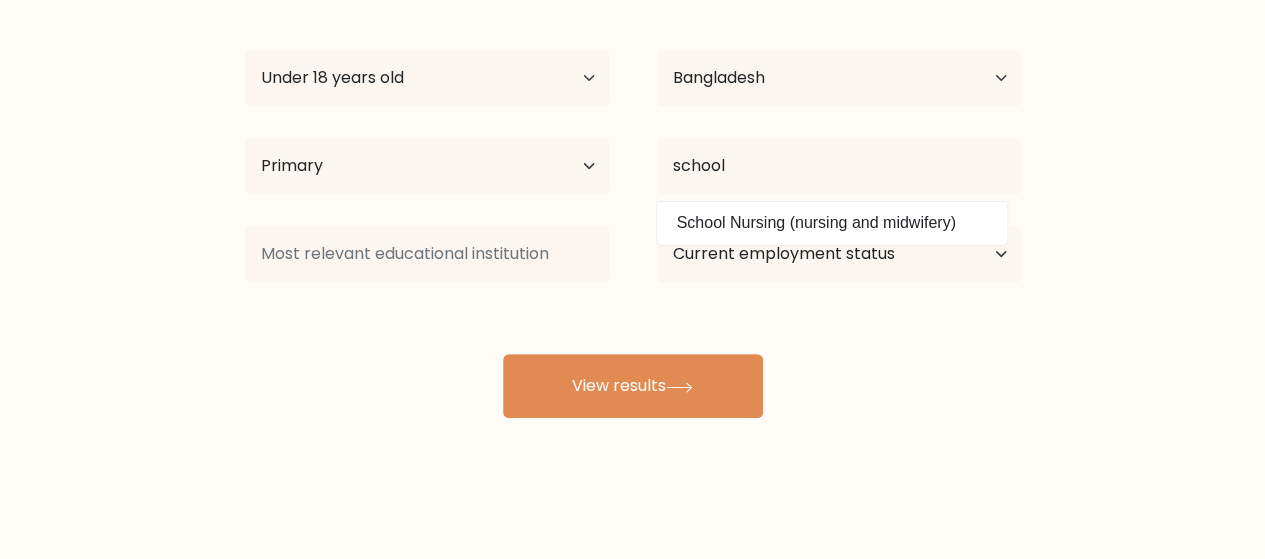click on "Jannatul Adni Age Under 18 years old 18-24 years old 25-34 years old 35-44 years old 45-54 years old 55-64 years old 65 years old and above Country Afghanistan Albania Algeria American Samoa Andorra Angola Anguilla Antarctica Antigua and Barbuda Argentina Armenia Aruba Australia Chad" at bounding box center (632, 134) 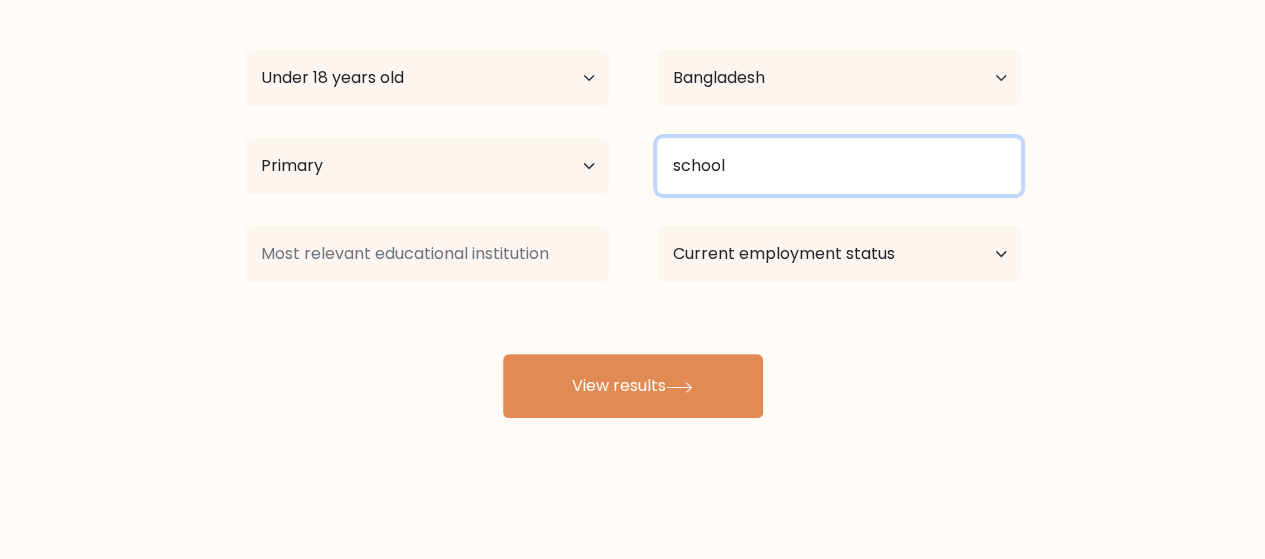 click on "school" at bounding box center (839, 166) 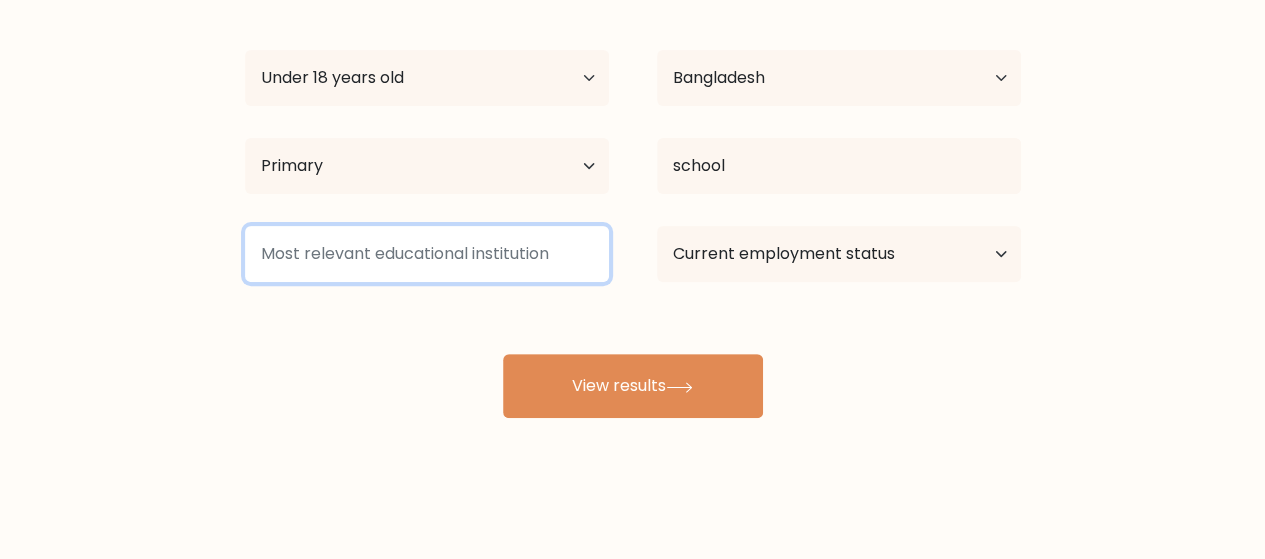 click at bounding box center [427, 254] 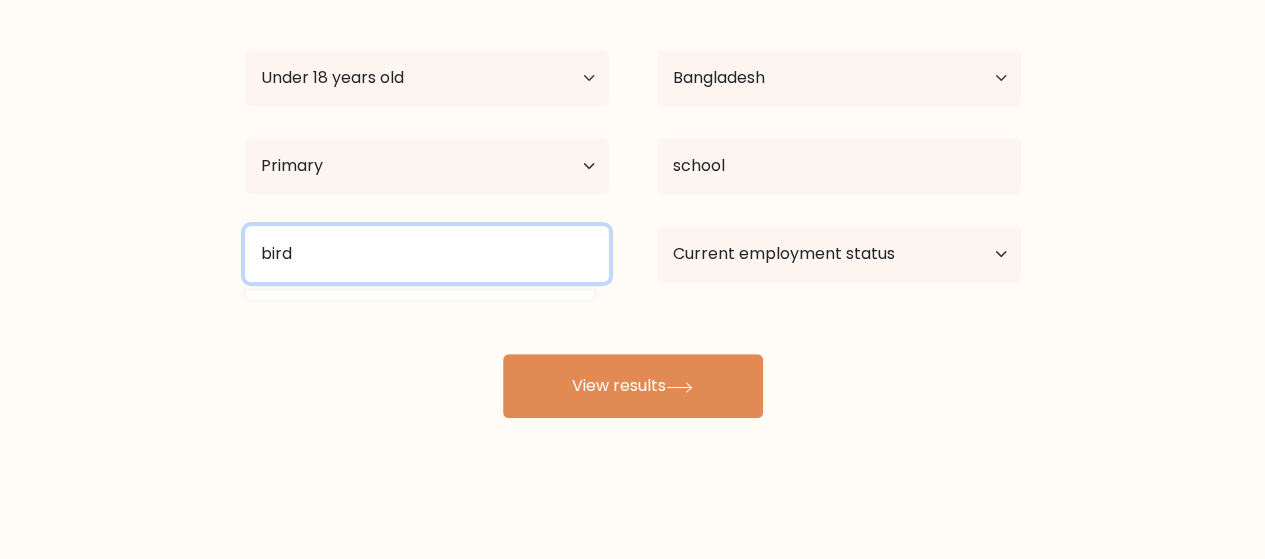 drag, startPoint x: 316, startPoint y: 265, endPoint x: 268, endPoint y: 259, distance: 48.373547 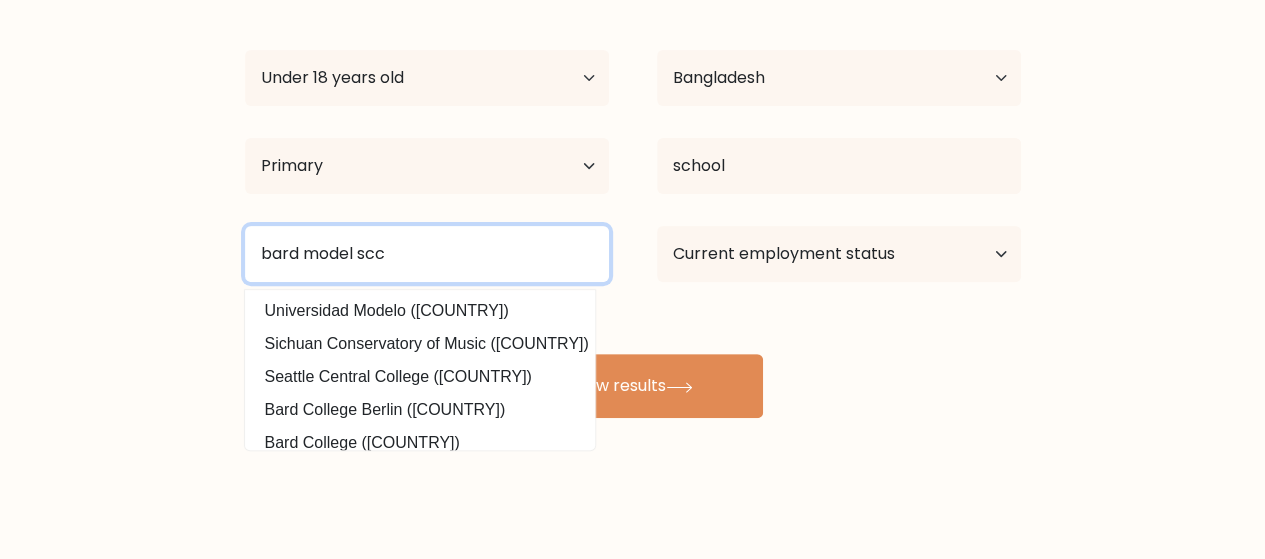 drag, startPoint x: 396, startPoint y: 268, endPoint x: 378, endPoint y: 260, distance: 19.697716 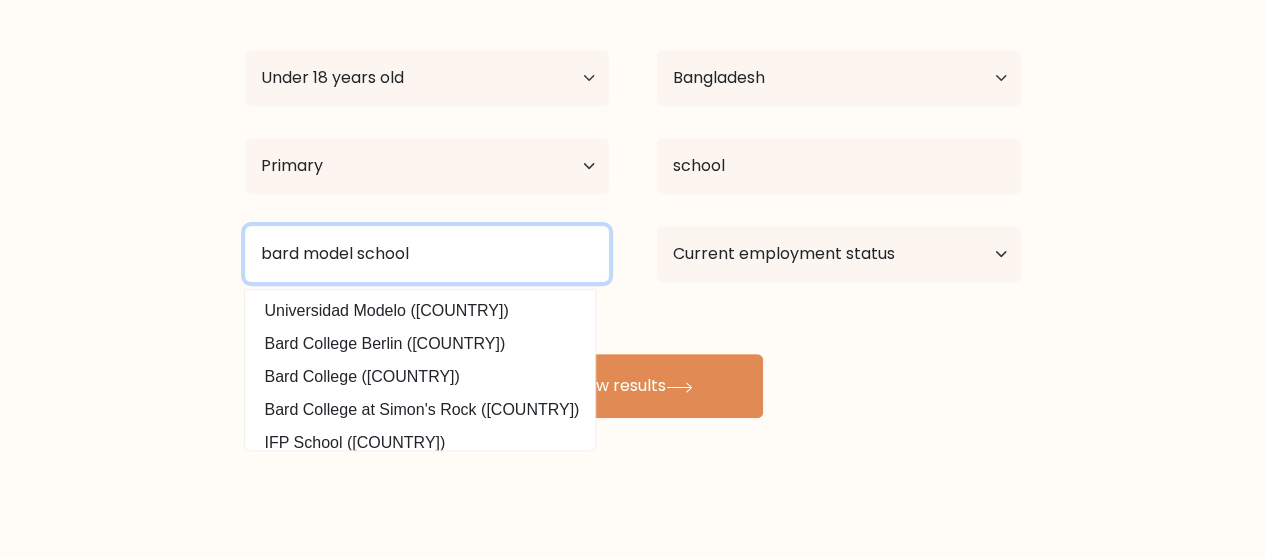 type on "bard model school" 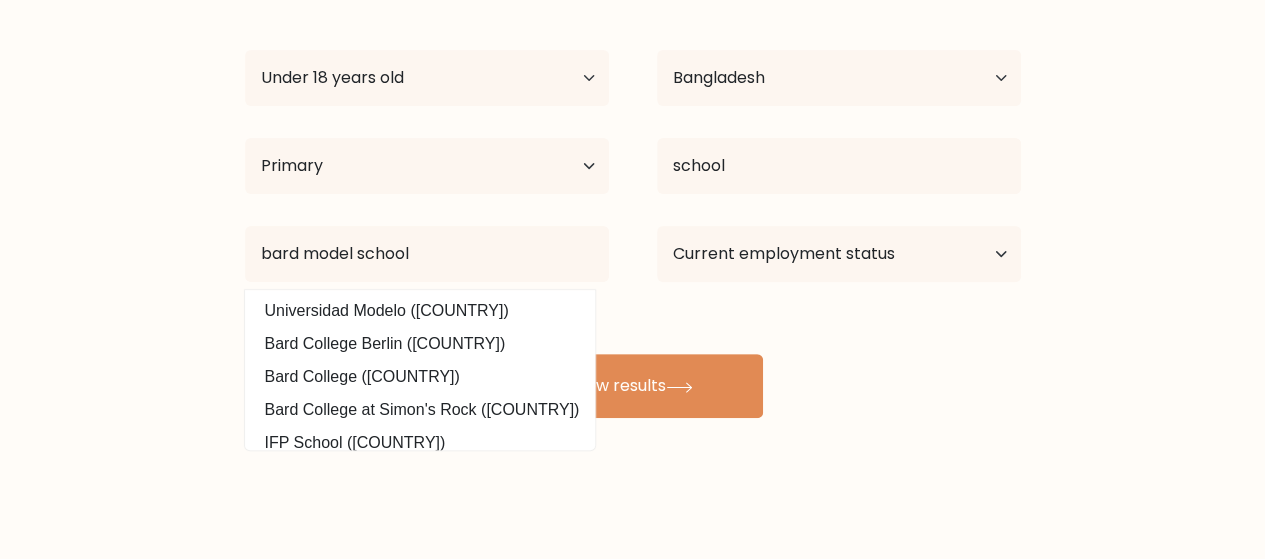 click on "Jannatul Adni Age Under 18 years old 18-24 years old 25-34 years old 35-44 years old 45-54 years old 55-64 years old 65 years old and above Country Afghanistan Albania Algeria American Samoa Andorra Angola Anguilla Antarctica Antigua and Barbuda Argentina Armenia Aruba Australia Chad" at bounding box center (632, 134) 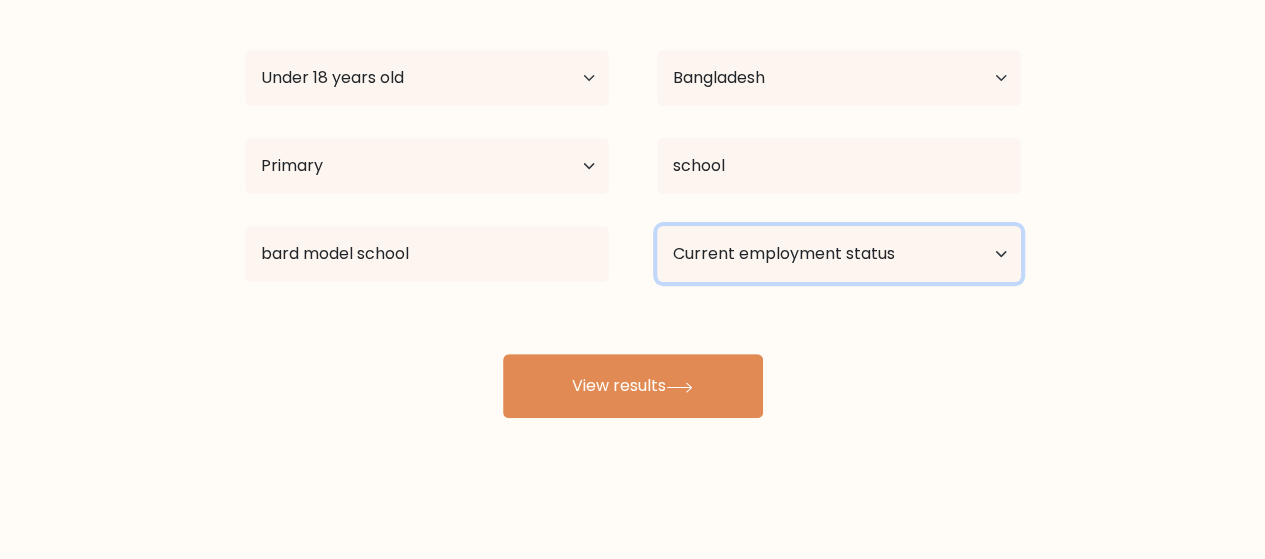 click on "Current employment status
Employed
Student
Retired
Other / prefer not to answer" at bounding box center [839, 254] 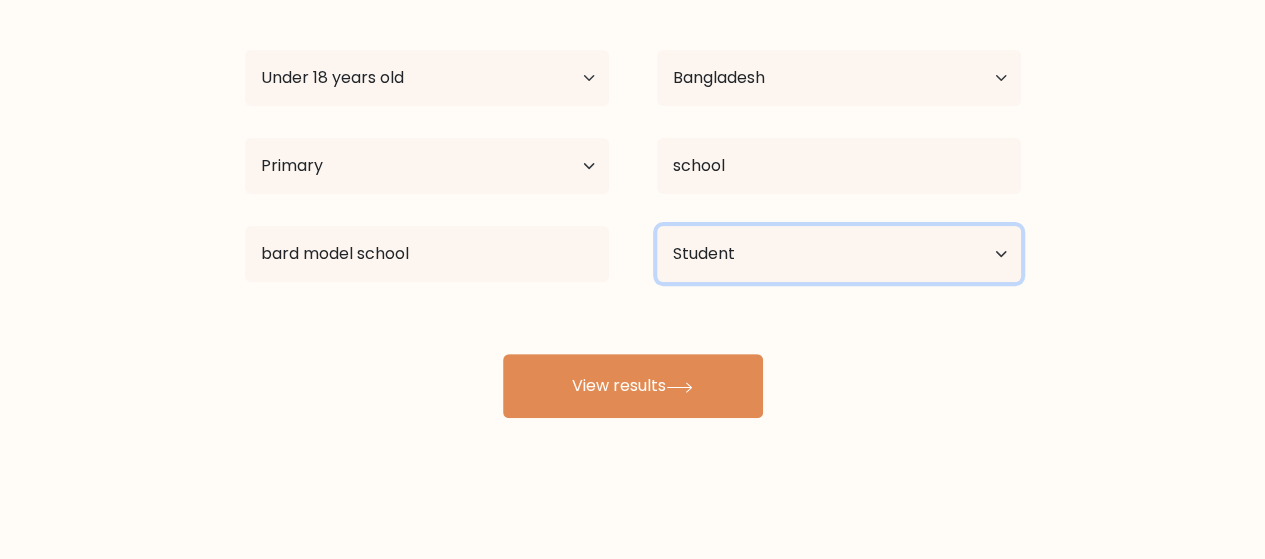 click on "Current employment status
Employed
Student
Retired
Other / prefer not to answer" at bounding box center [839, 254] 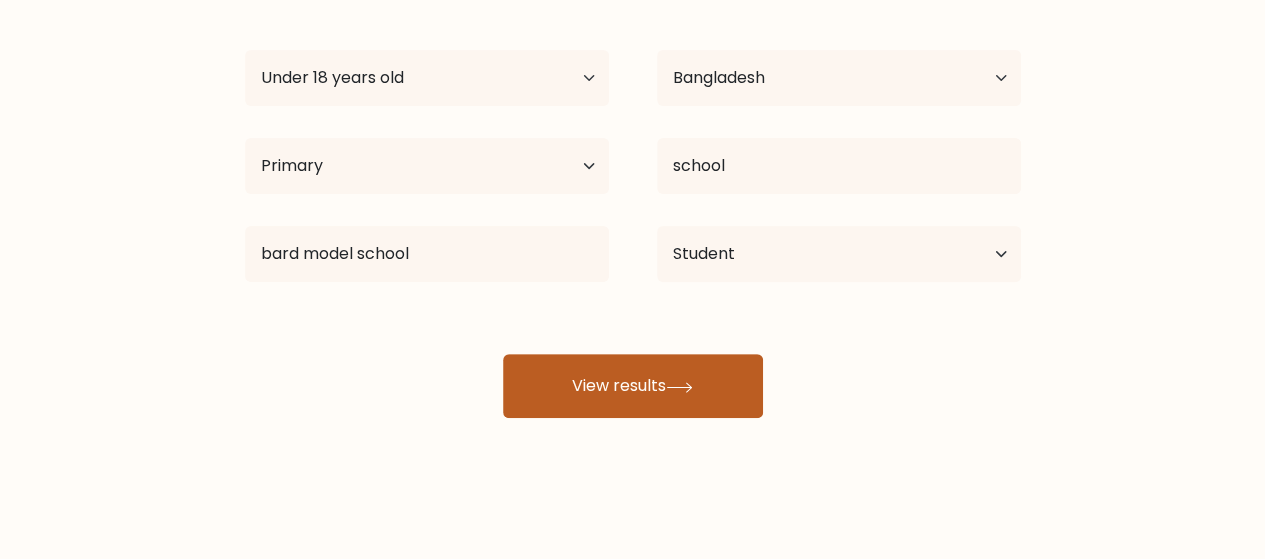 click on "View results" at bounding box center (633, 386) 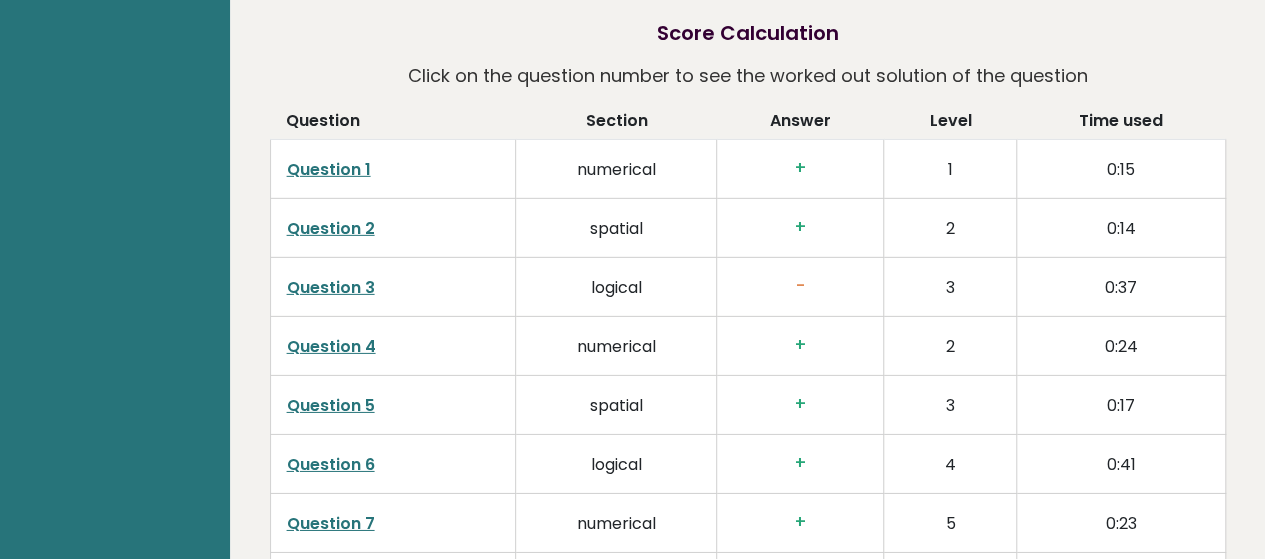 scroll, scrollTop: 3130, scrollLeft: 0, axis: vertical 